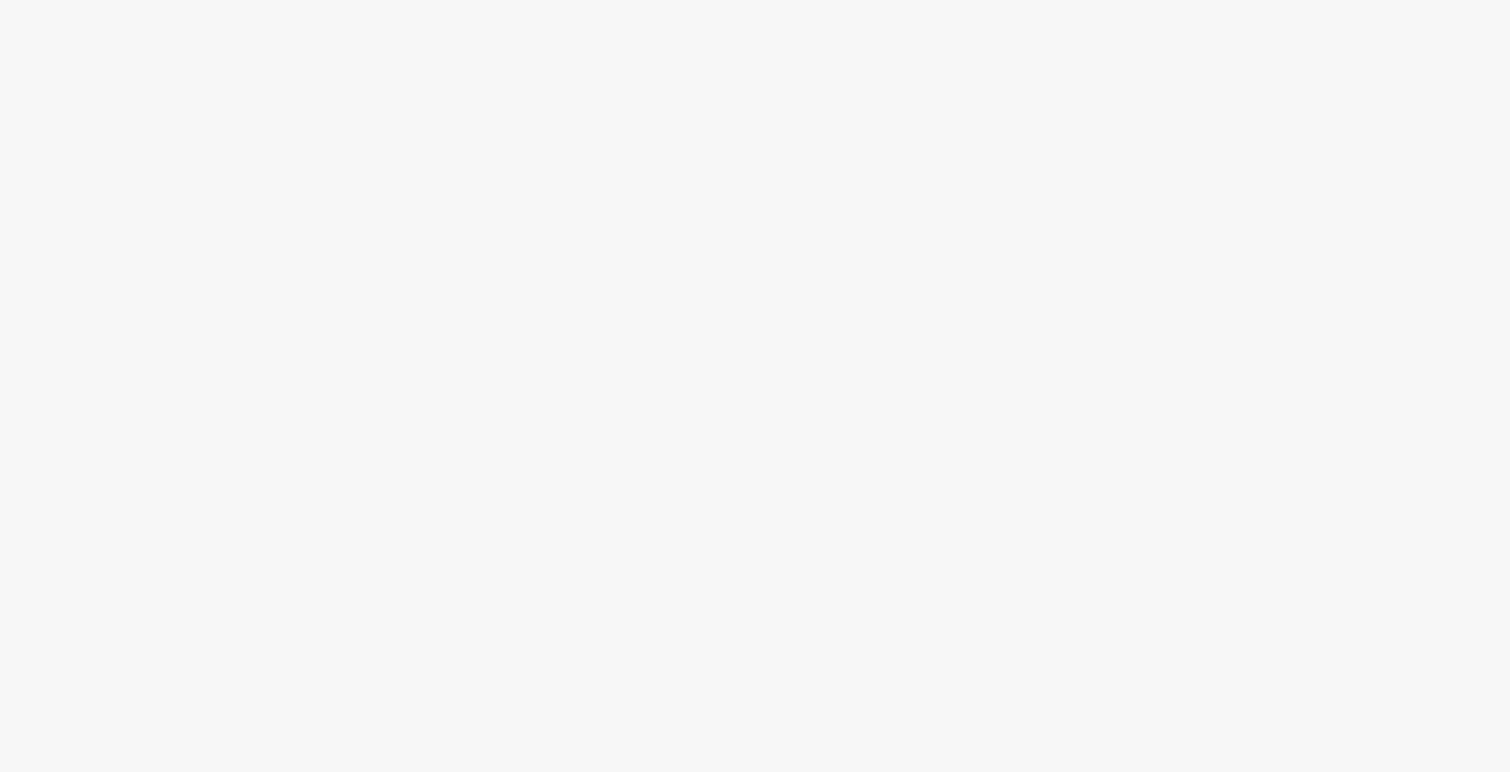scroll, scrollTop: 0, scrollLeft: 0, axis: both 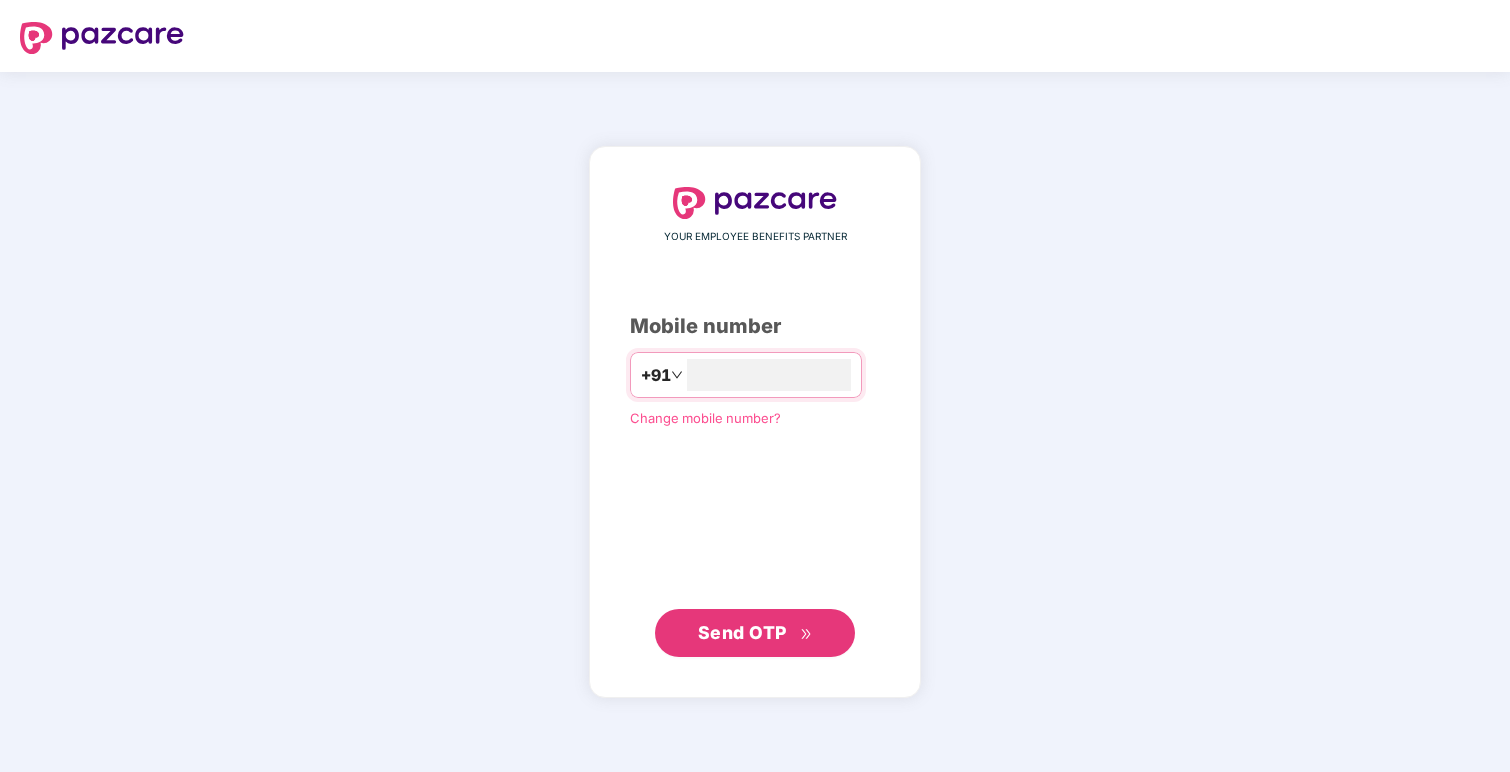 type on "**********" 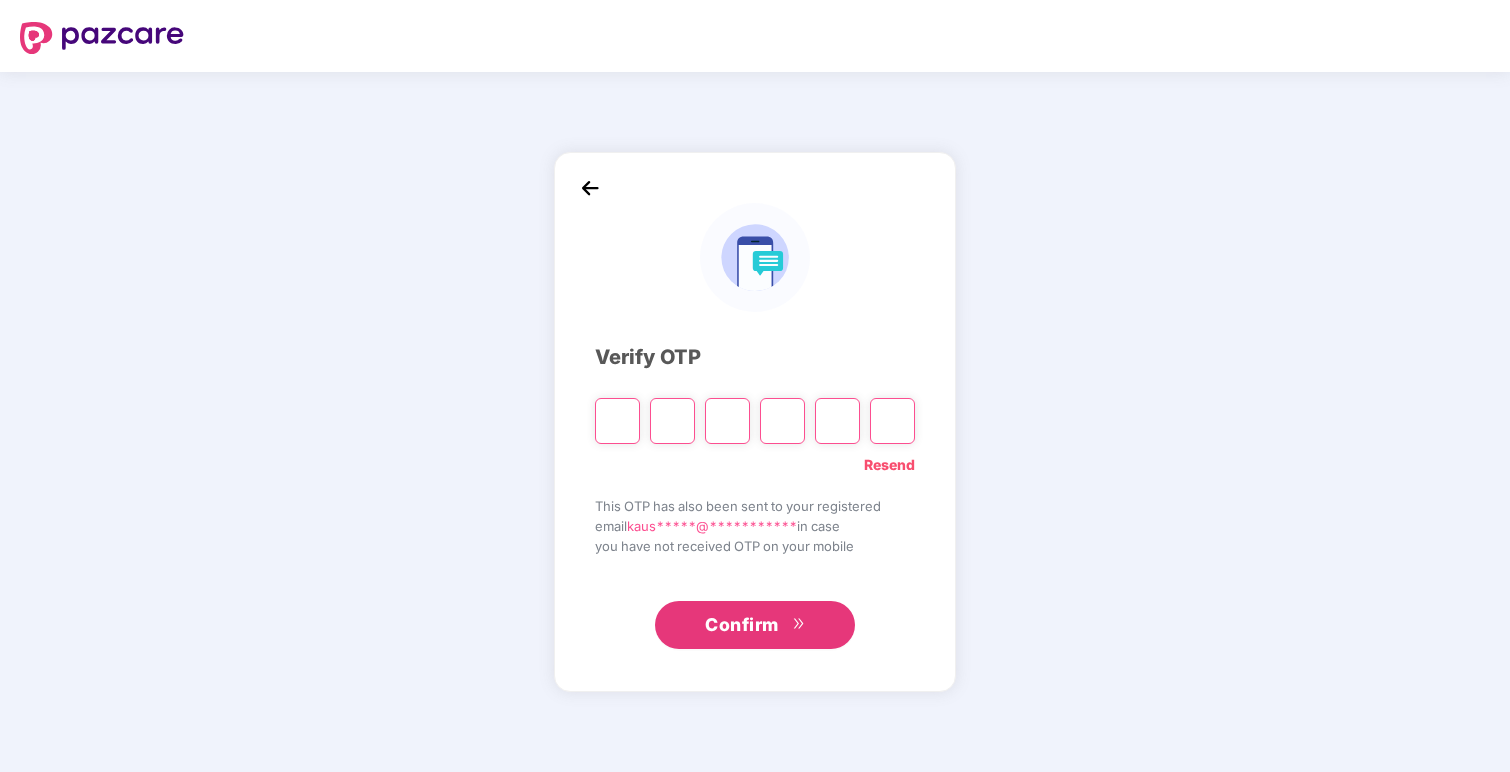 type on "*" 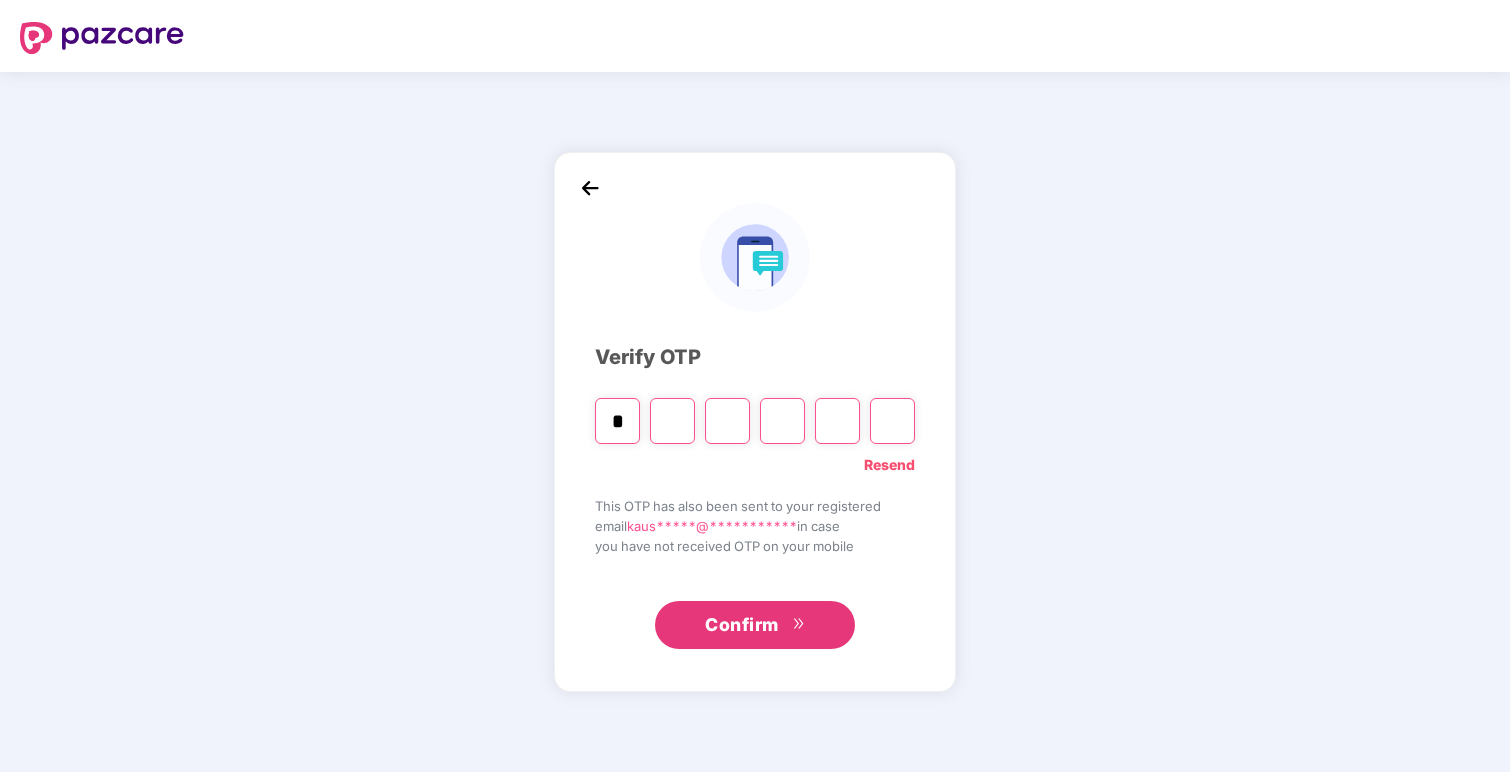 type on "*" 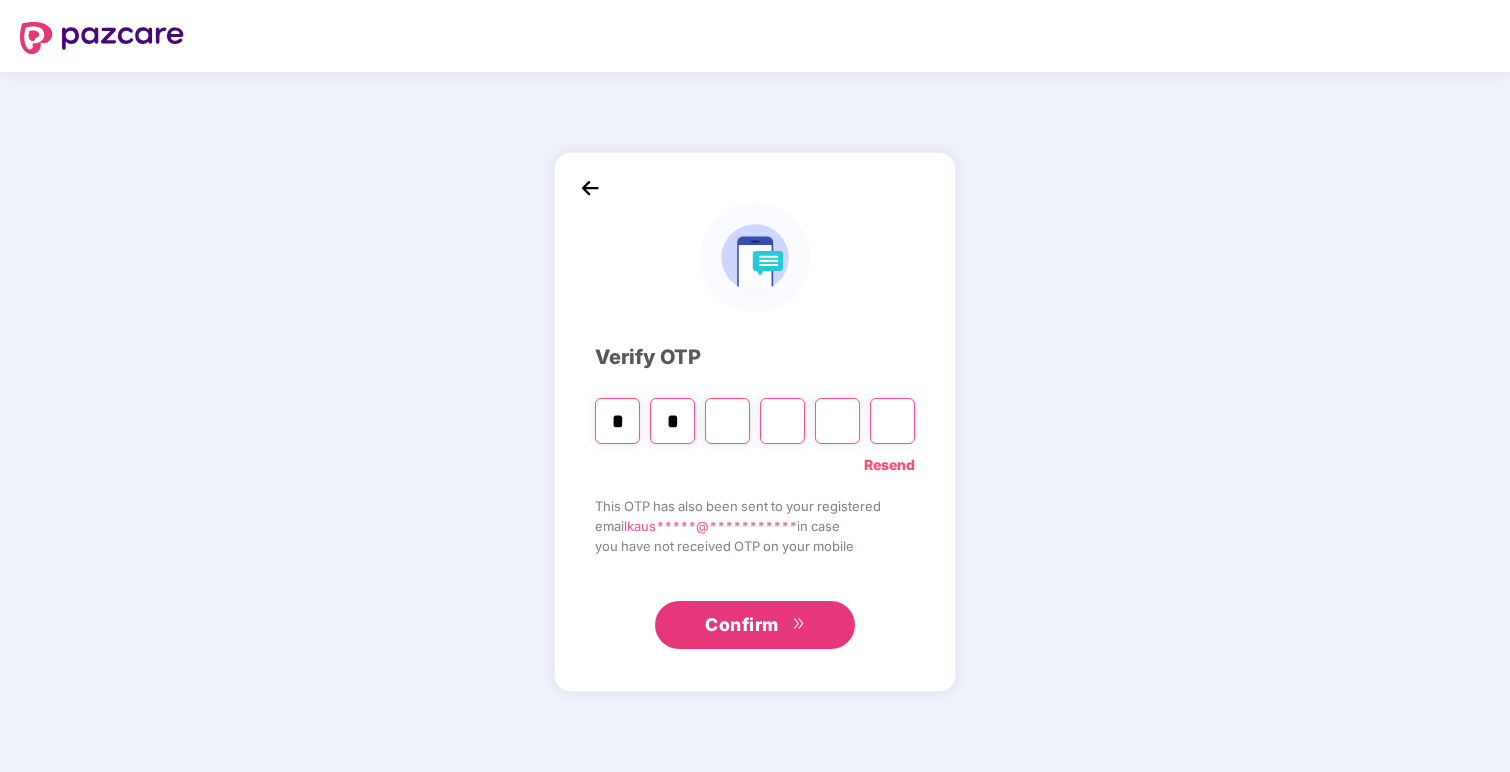 type on "*" 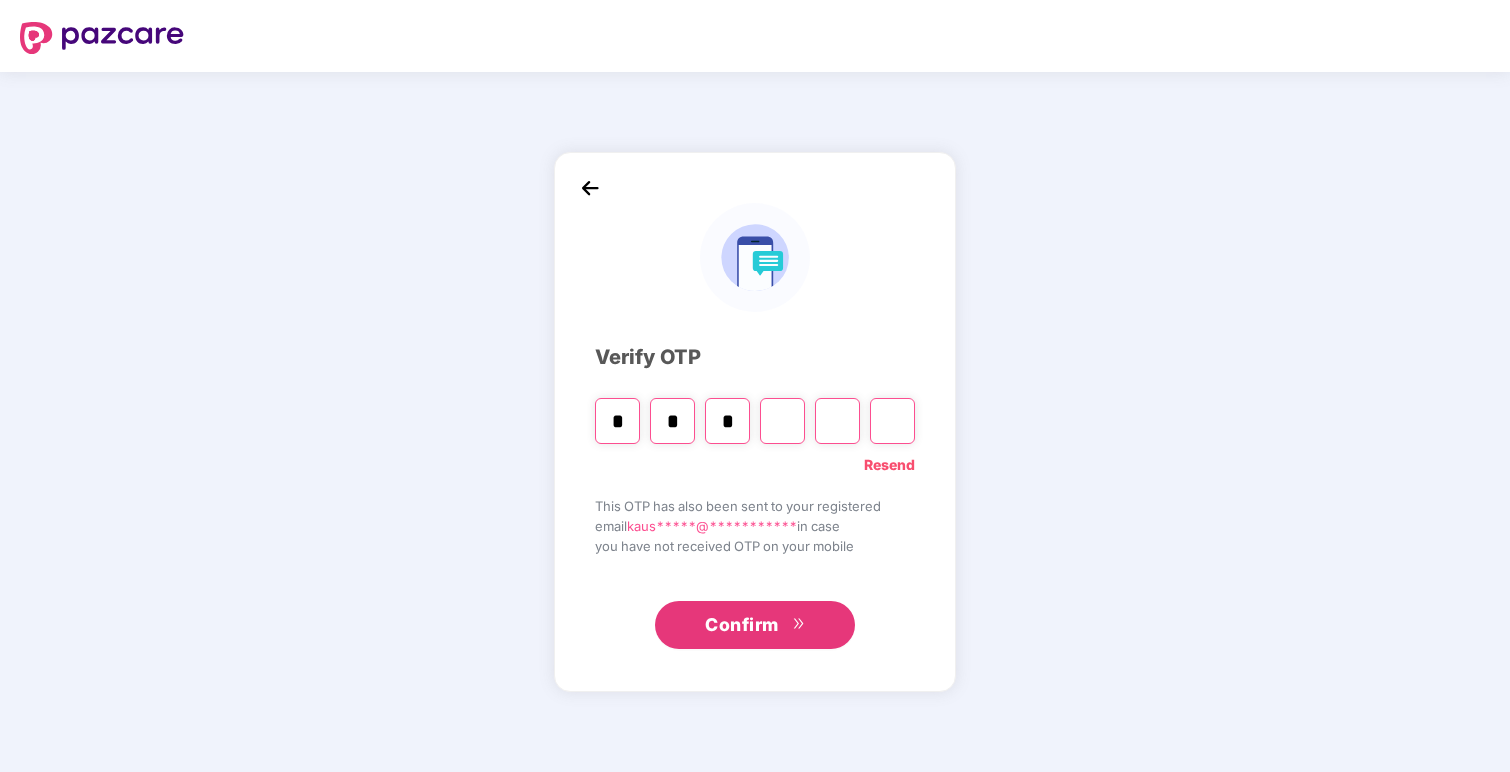 type on "*" 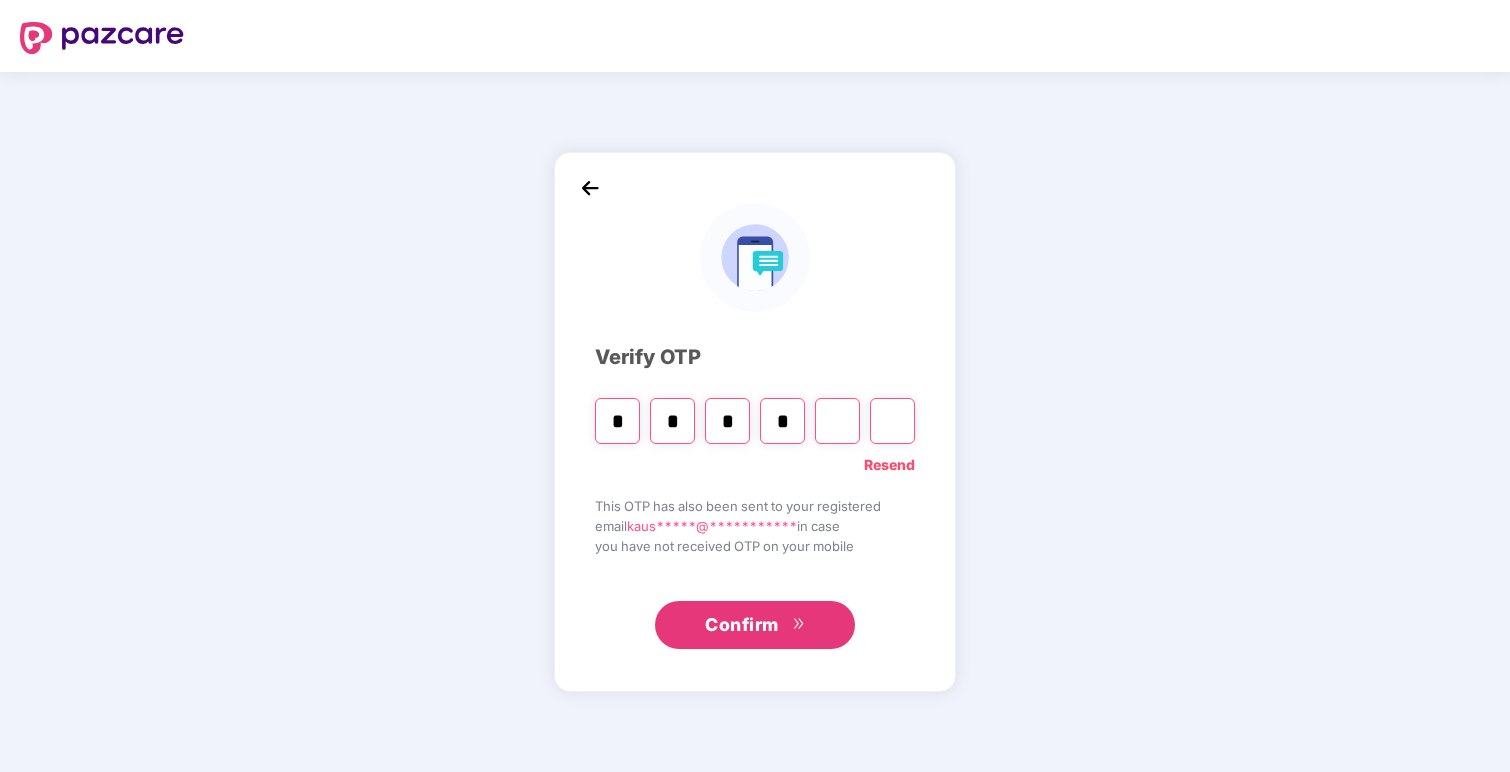 type on "*" 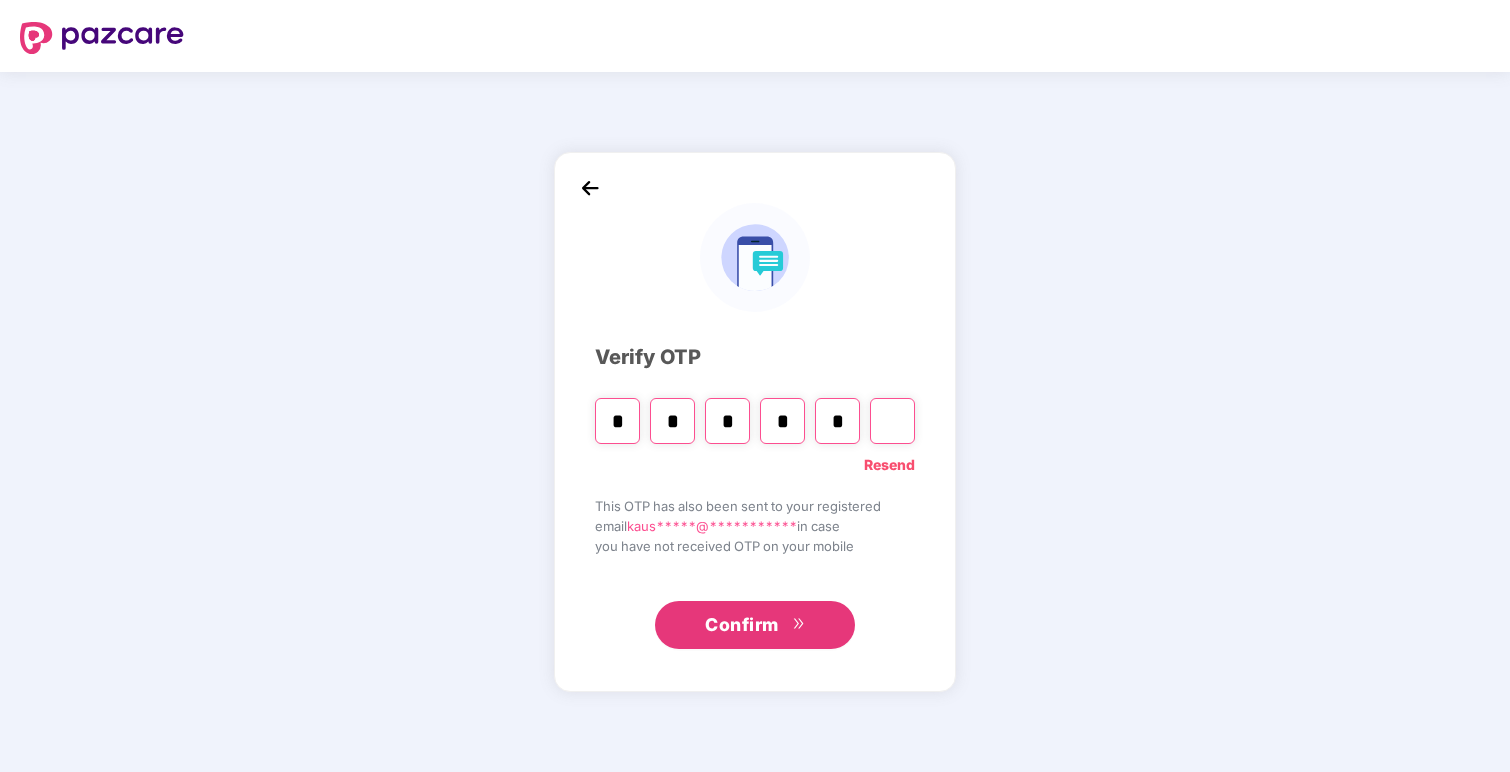 type on "*" 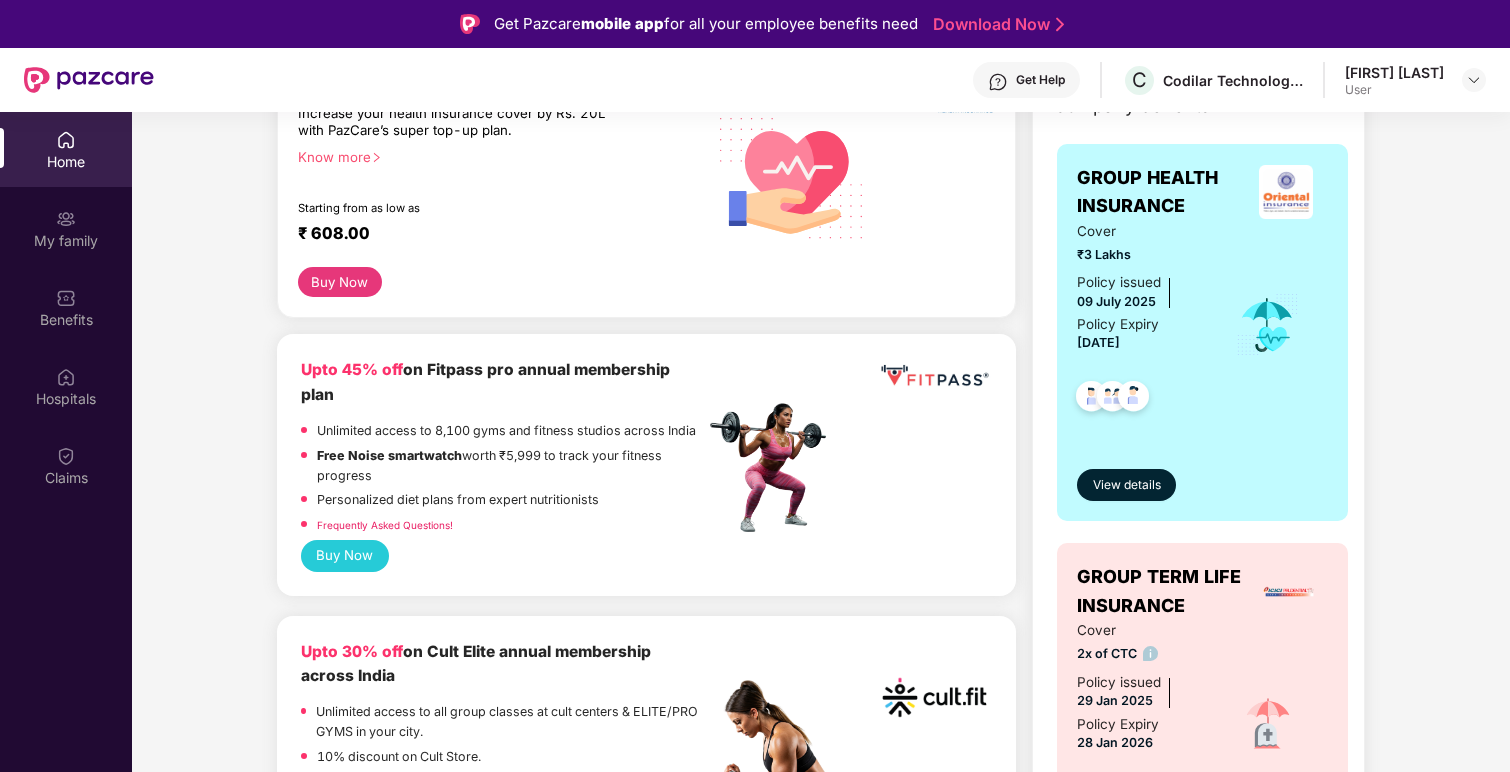 scroll, scrollTop: 315, scrollLeft: 0, axis: vertical 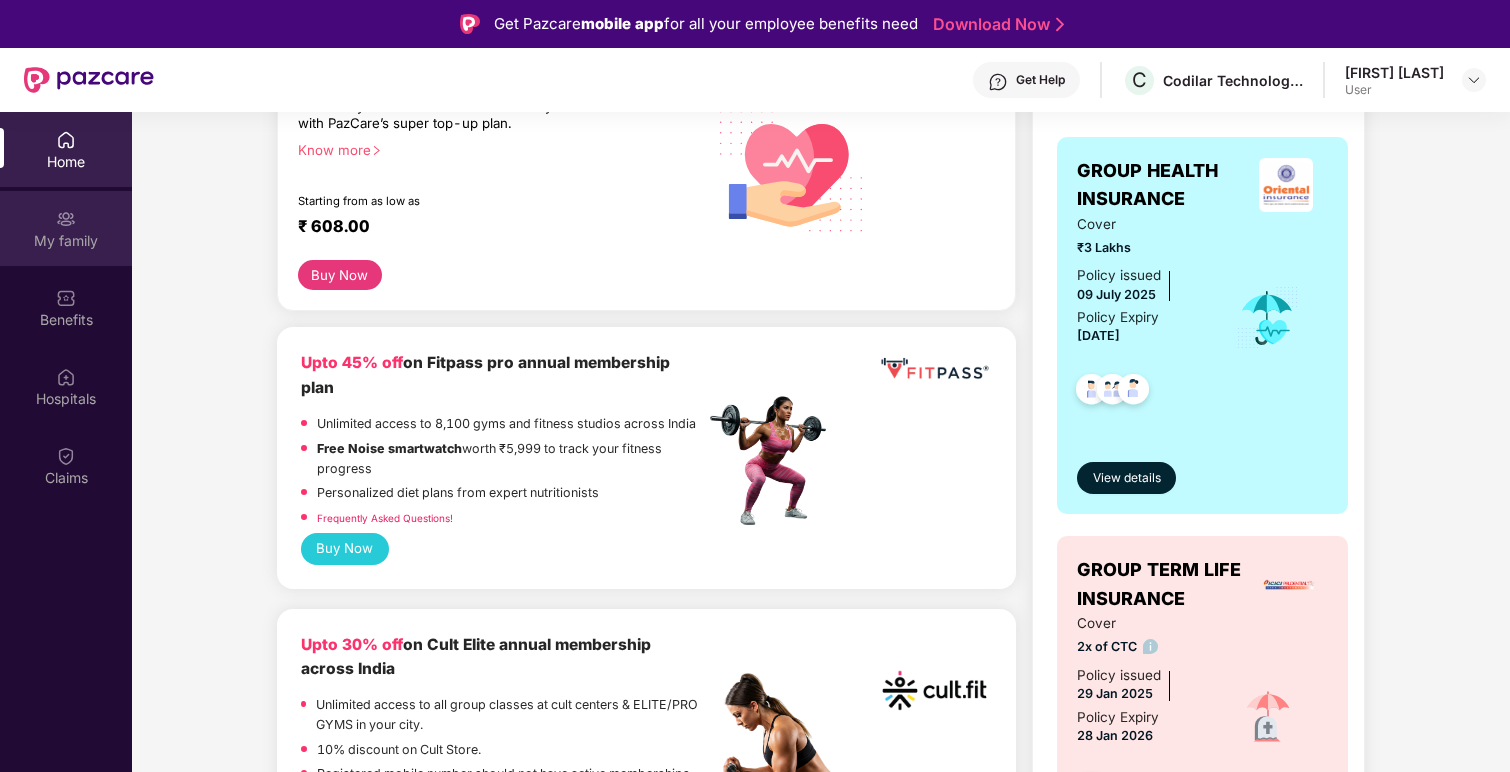 click on "My family" at bounding box center [66, 241] 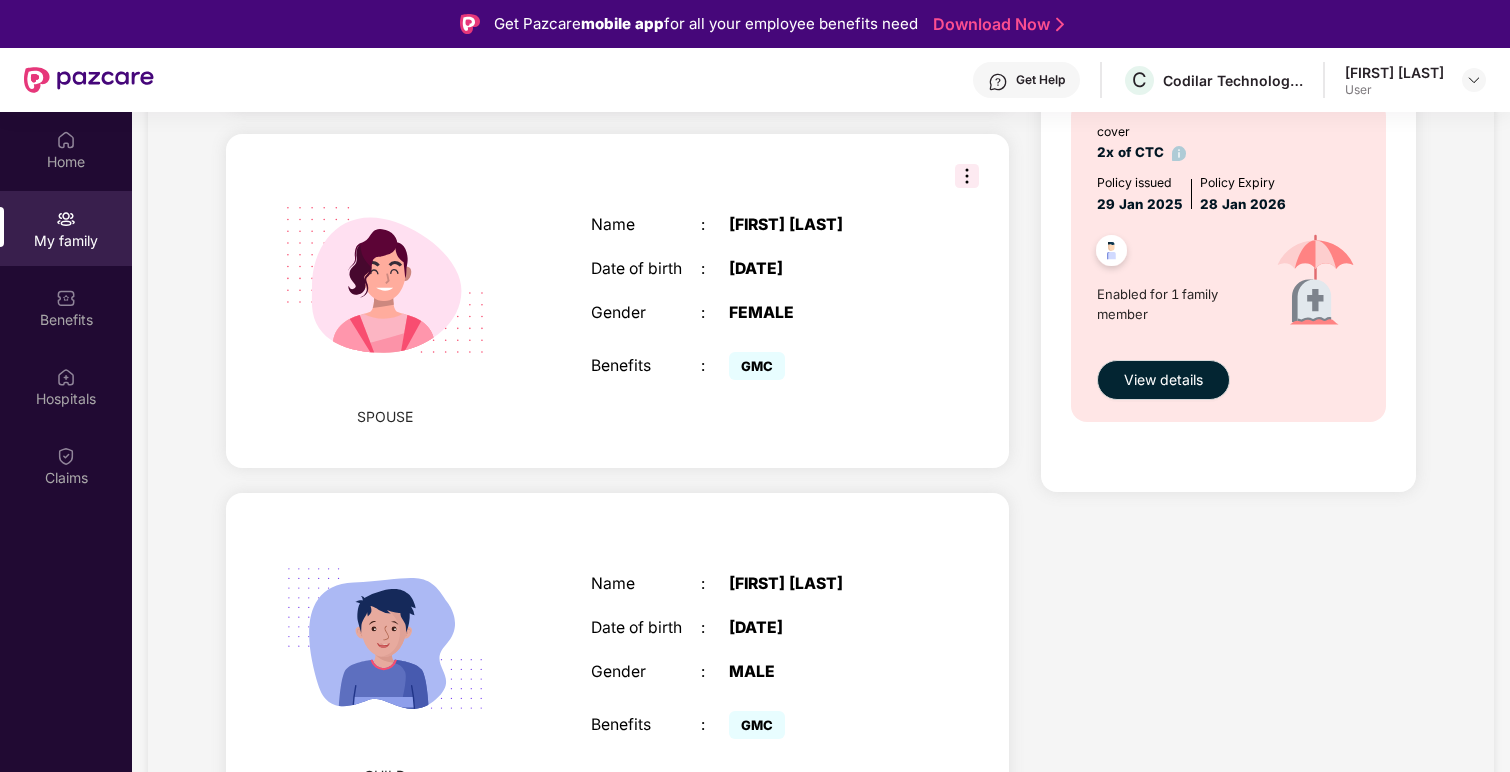 scroll, scrollTop: 771, scrollLeft: 0, axis: vertical 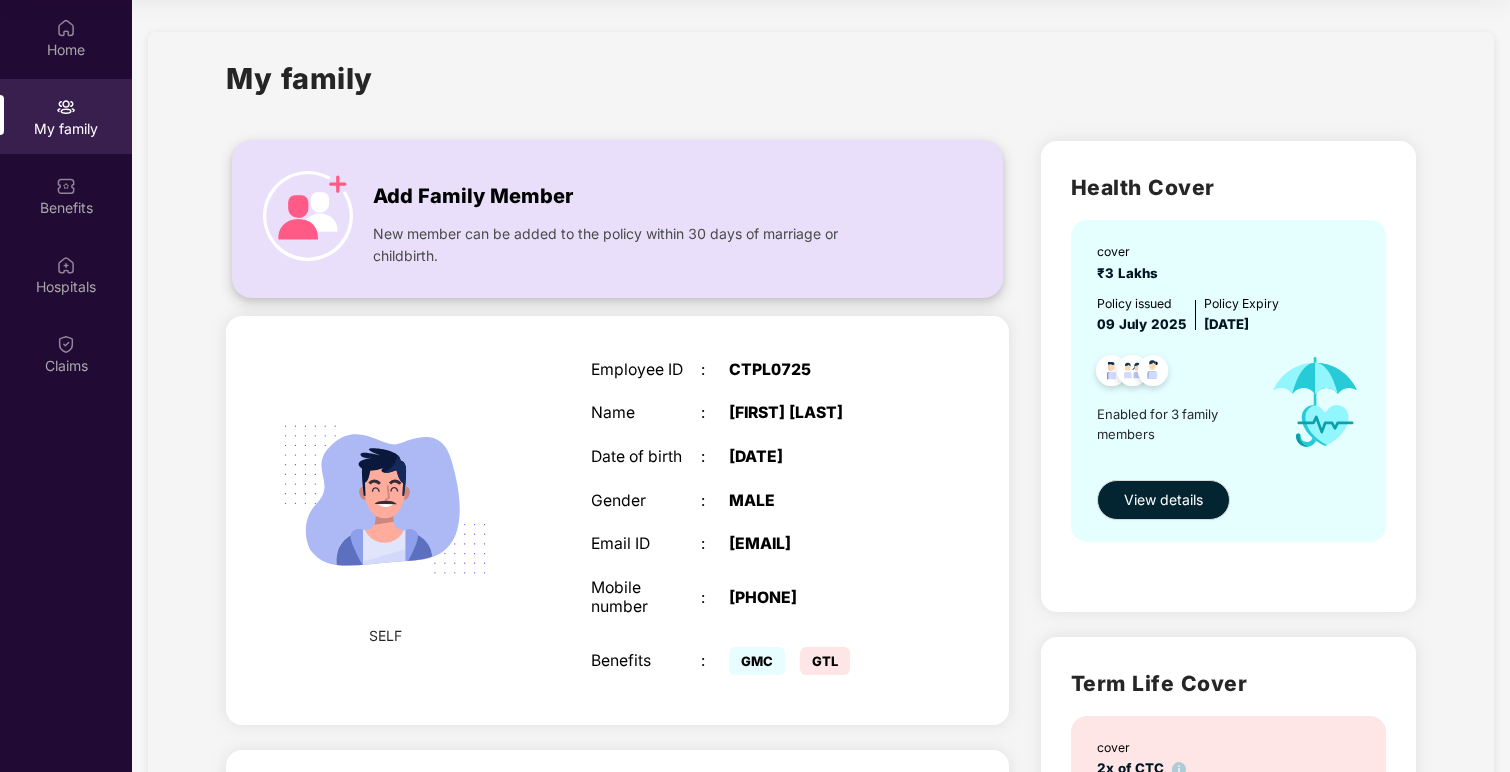 click at bounding box center [308, 216] 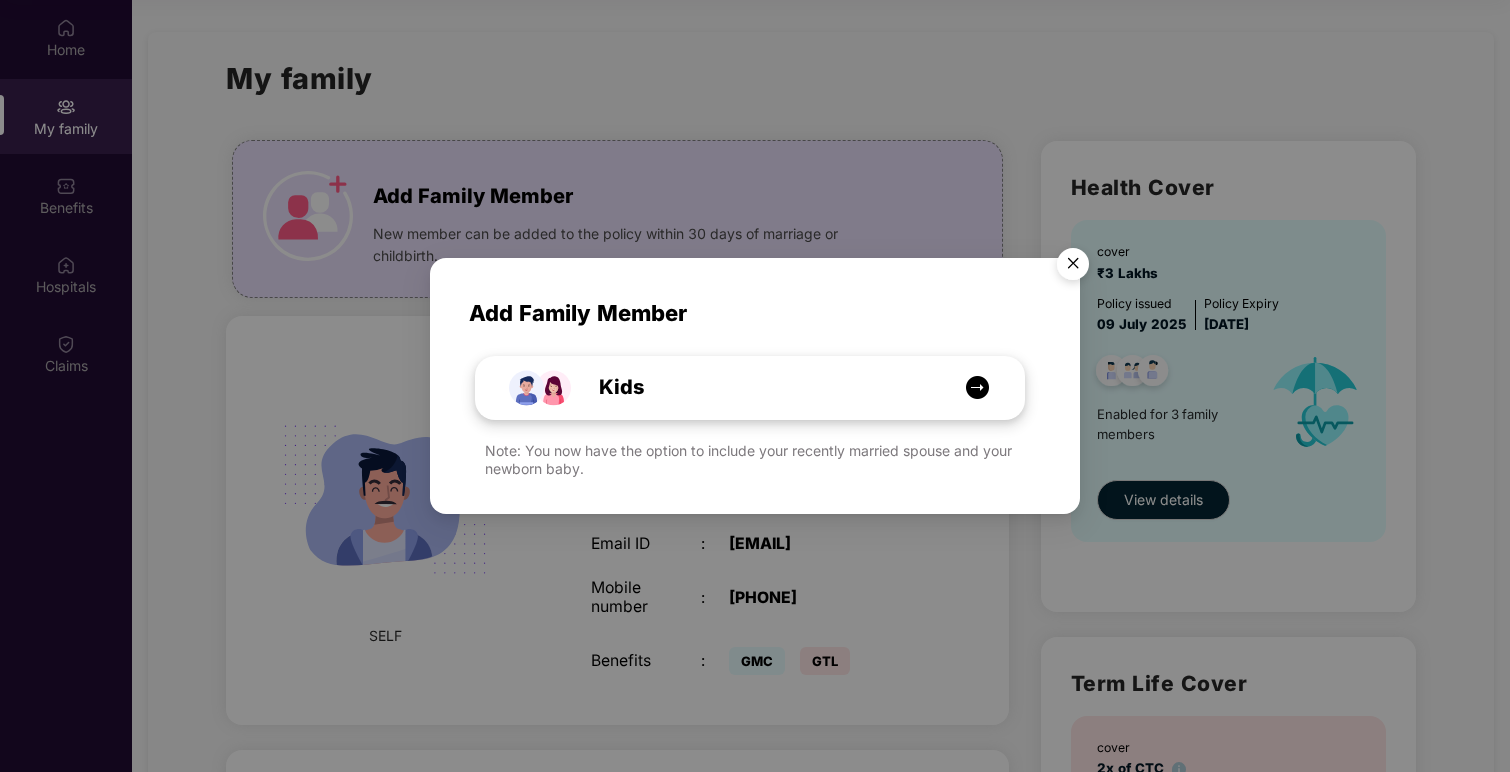 click at bounding box center (977, 387) 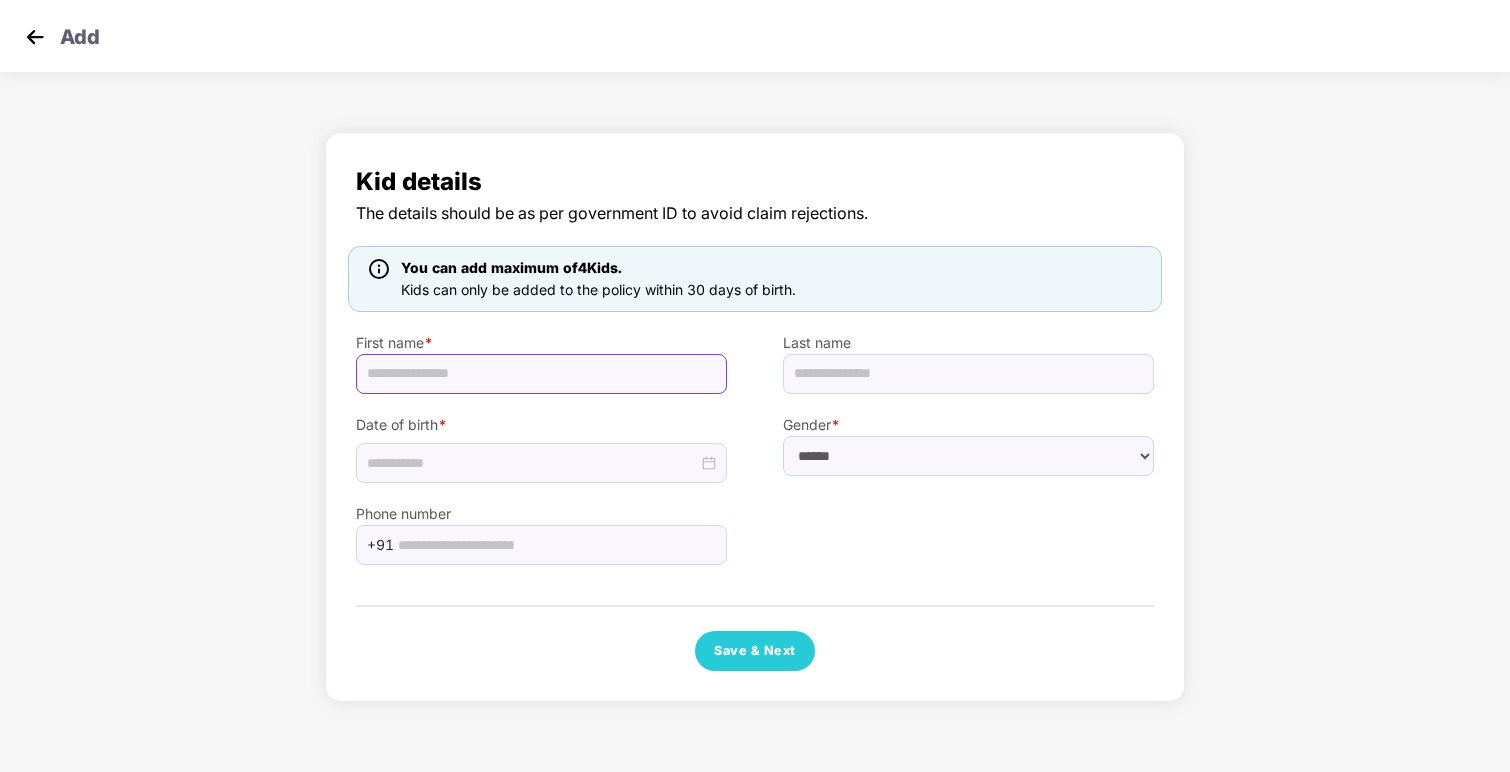 click at bounding box center (541, 374) 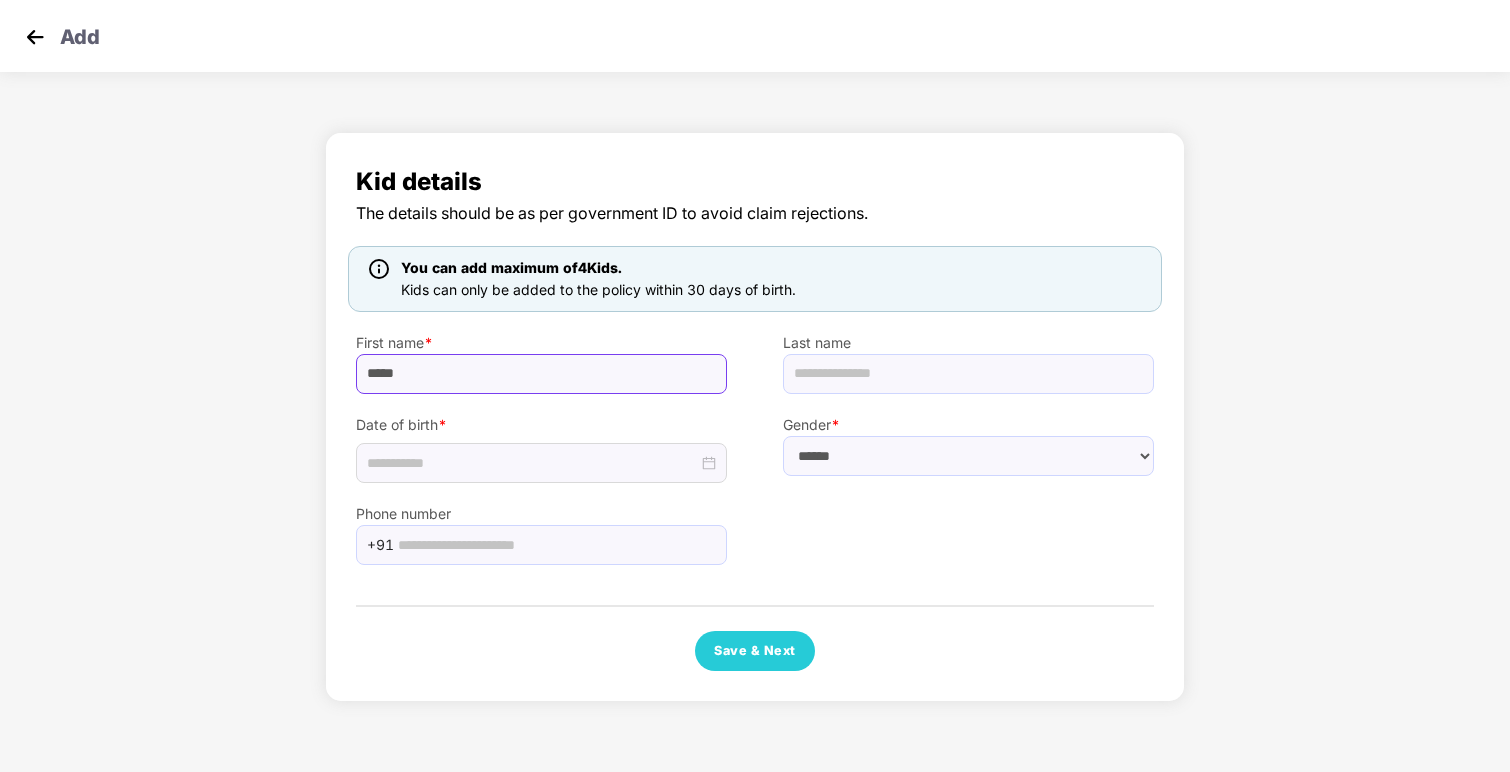 type on "*****" 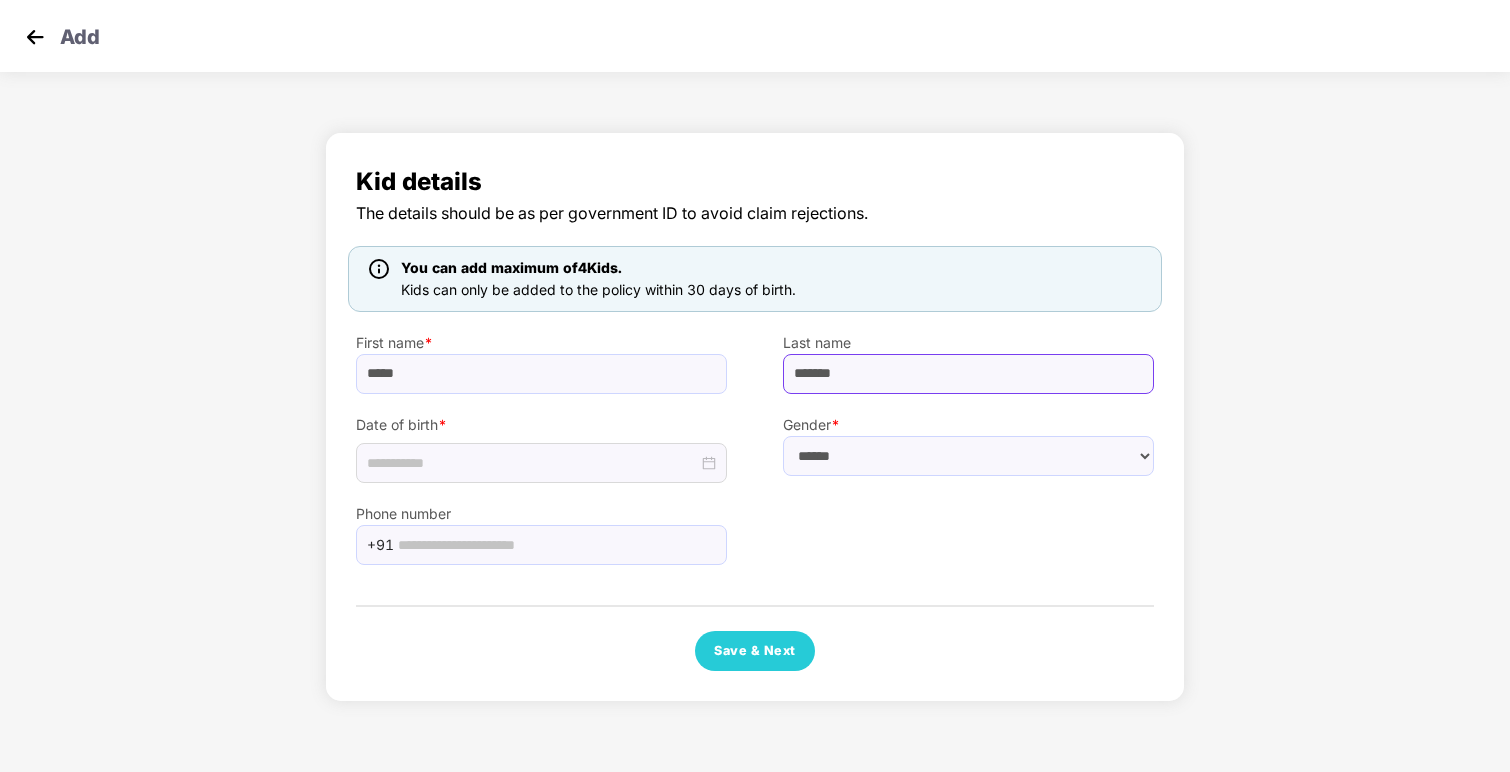 type on "*******" 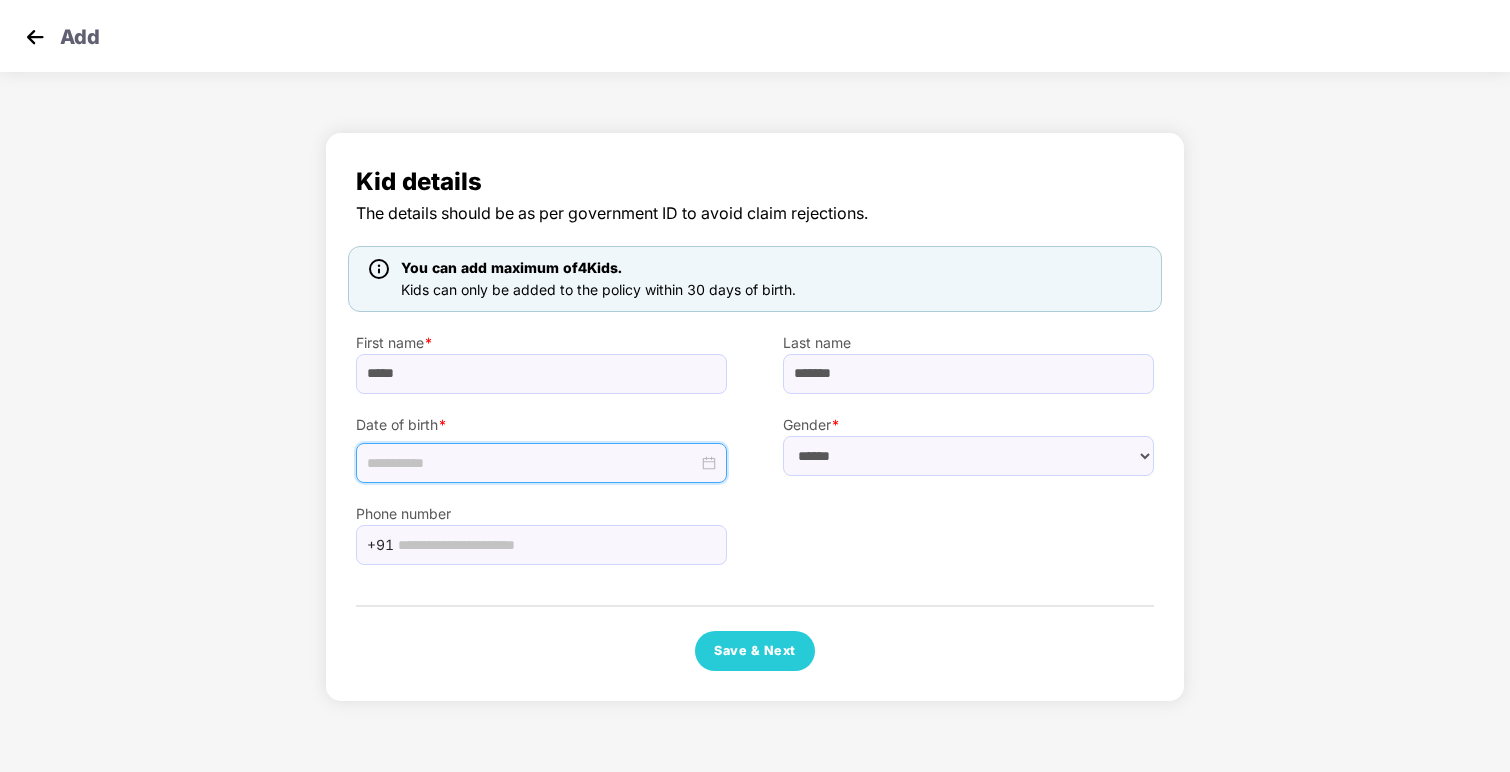 click at bounding box center [541, 463] 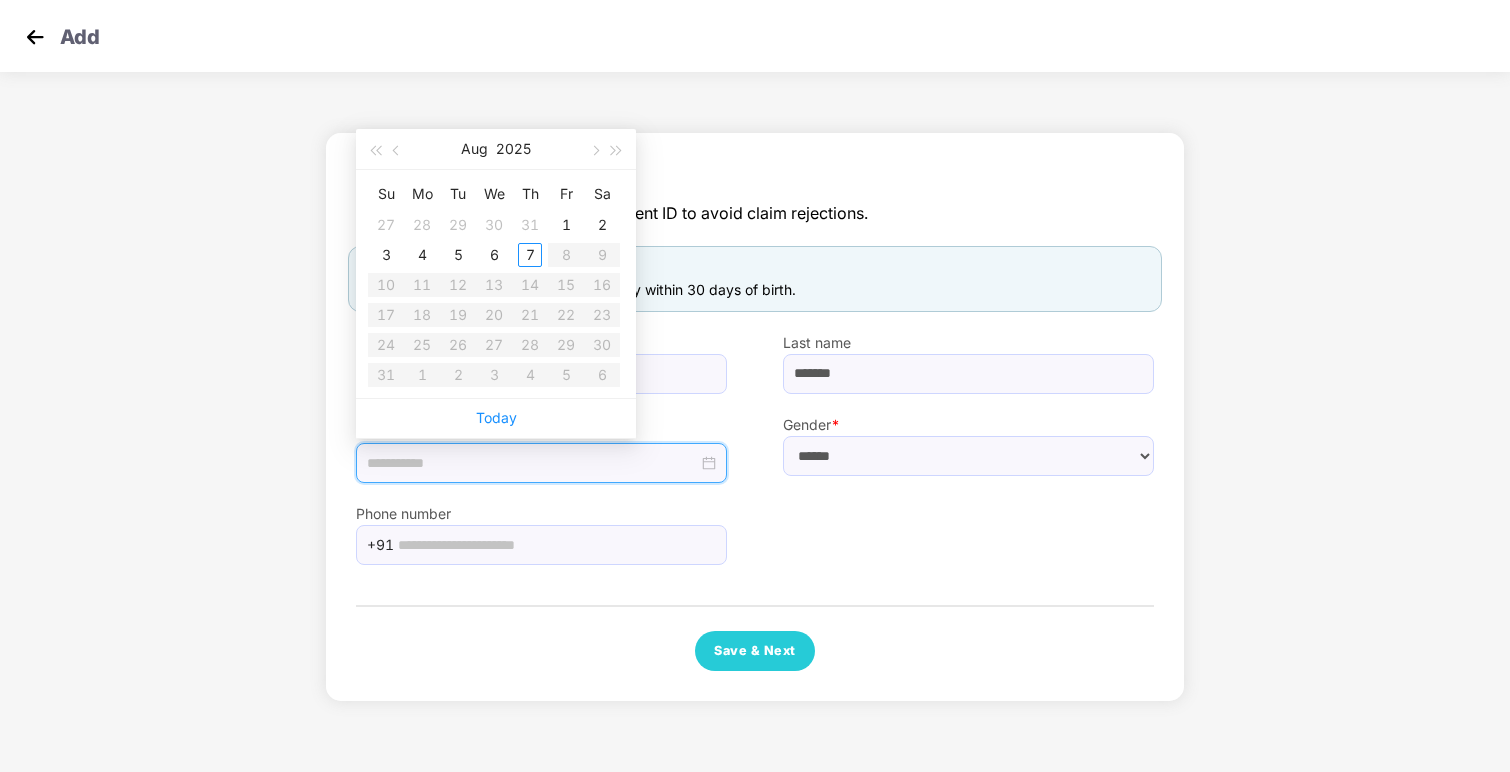 type on "**********" 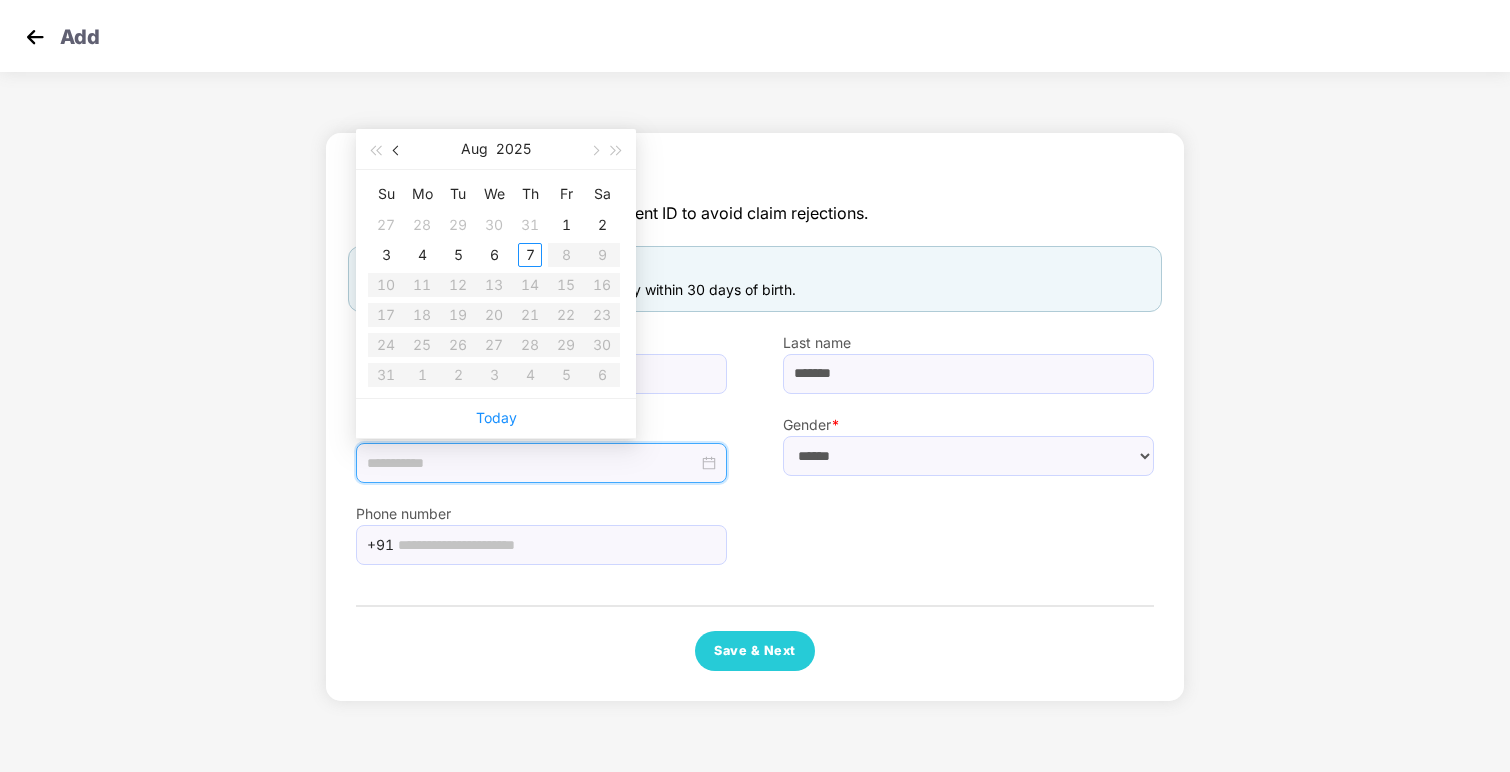 click at bounding box center [398, 151] 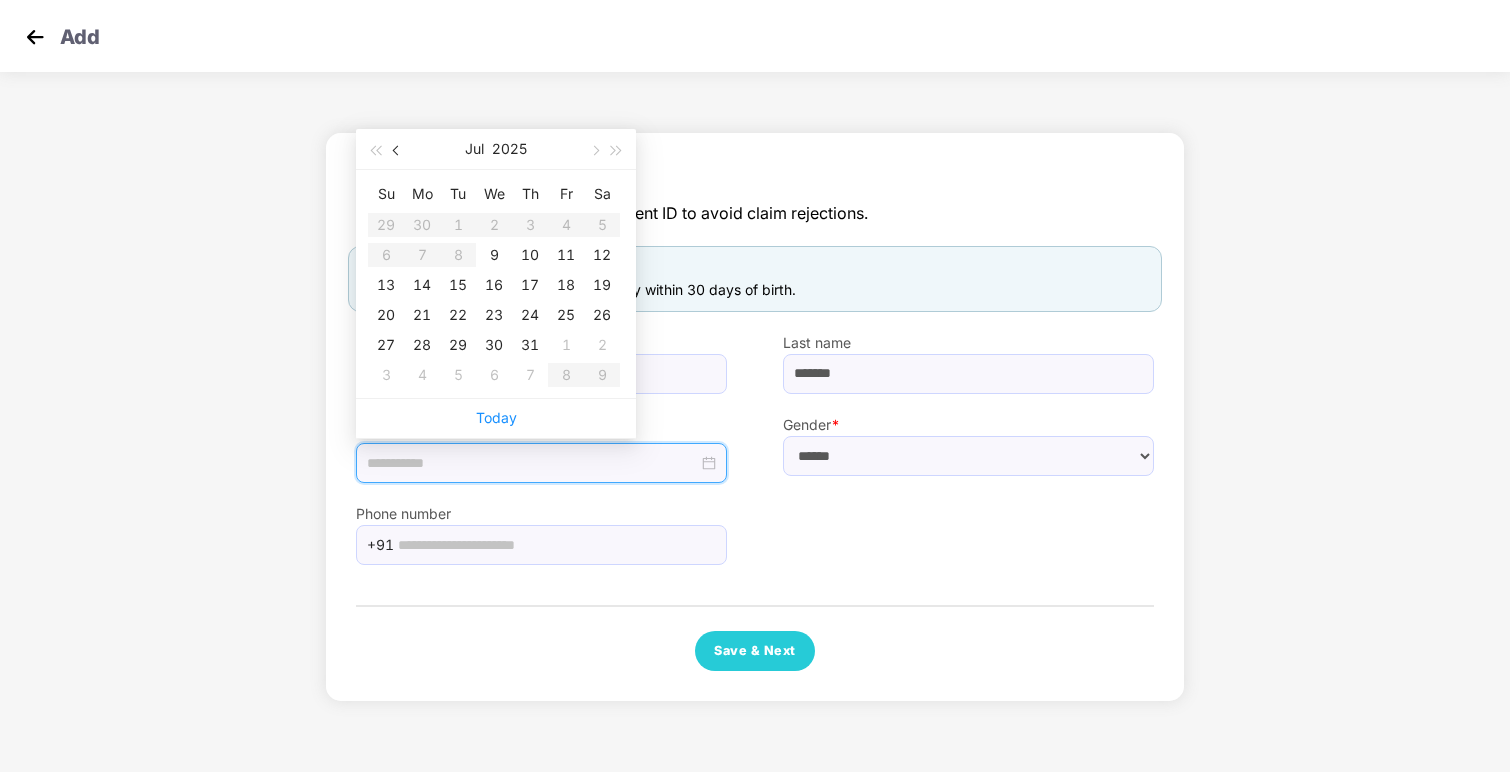 click at bounding box center [398, 151] 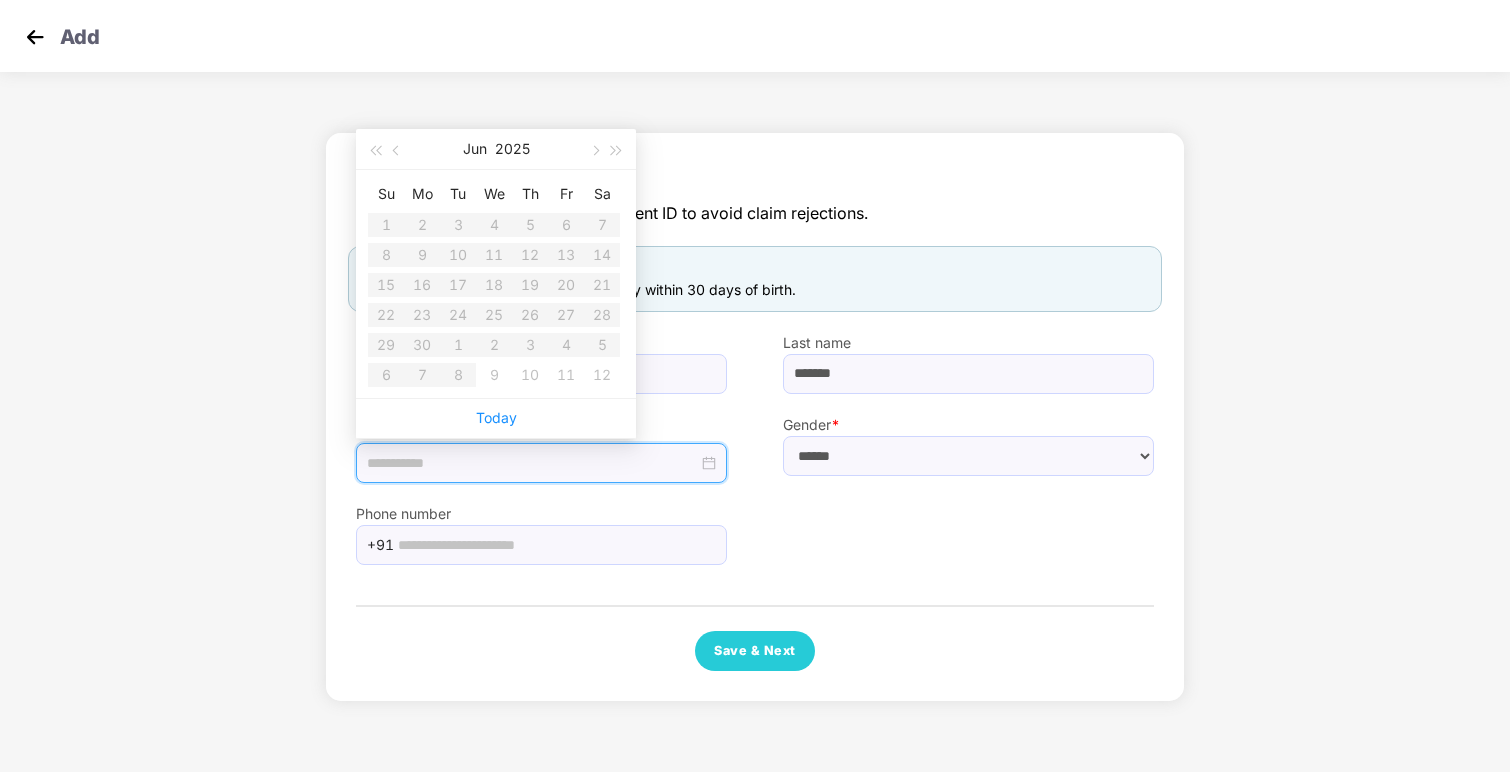 click on "Su Mo Tu We Th Fr Sa 1 2 3 4 5 6 7 8 9 10 11 12 13 14 15 16 17 18 19 20 21 22 23 24 25 26 27 28 29 30 1 2 3 4 5 6 7 8 9 10 11 12" at bounding box center [494, 284] 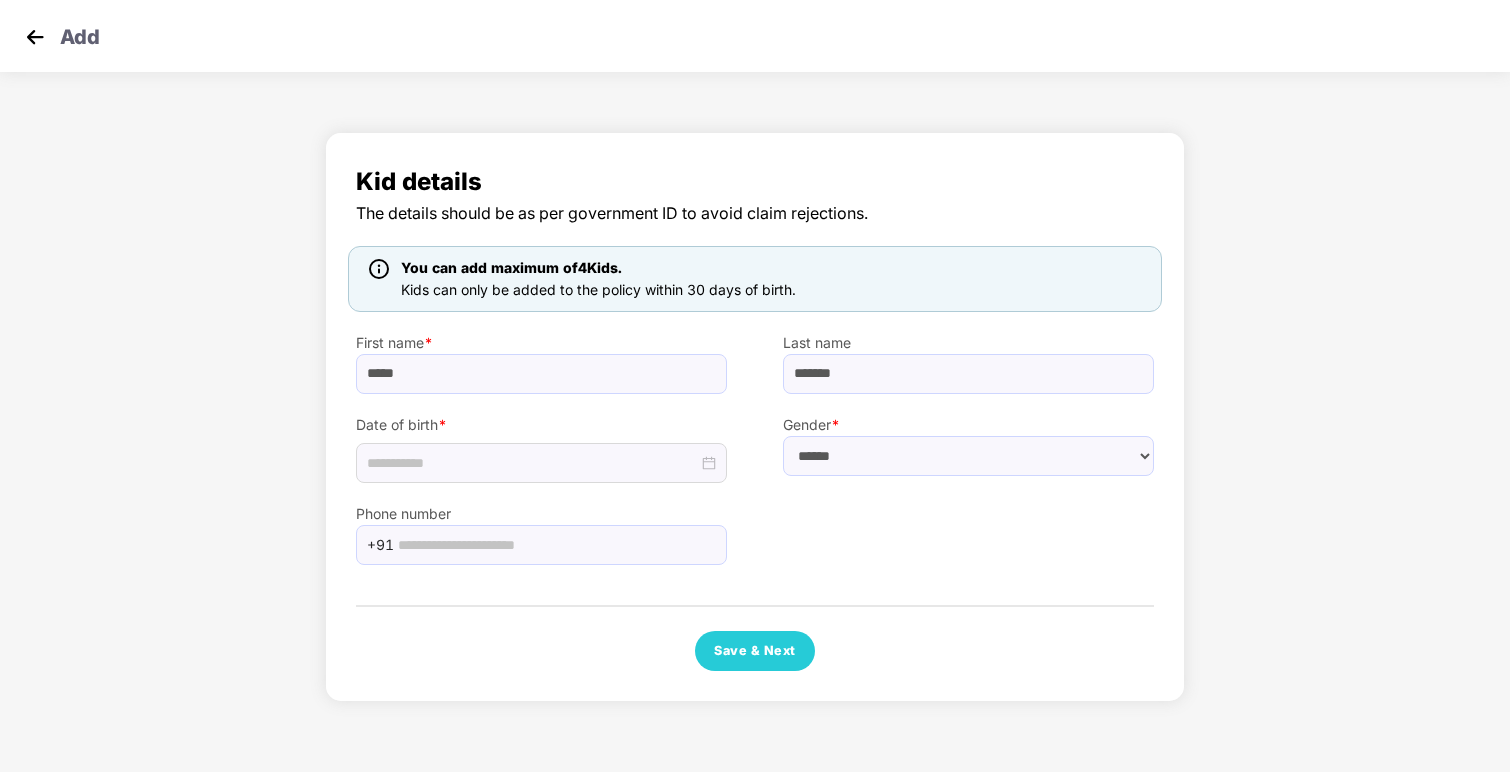 click on "First name  * *****" at bounding box center (541, 353) 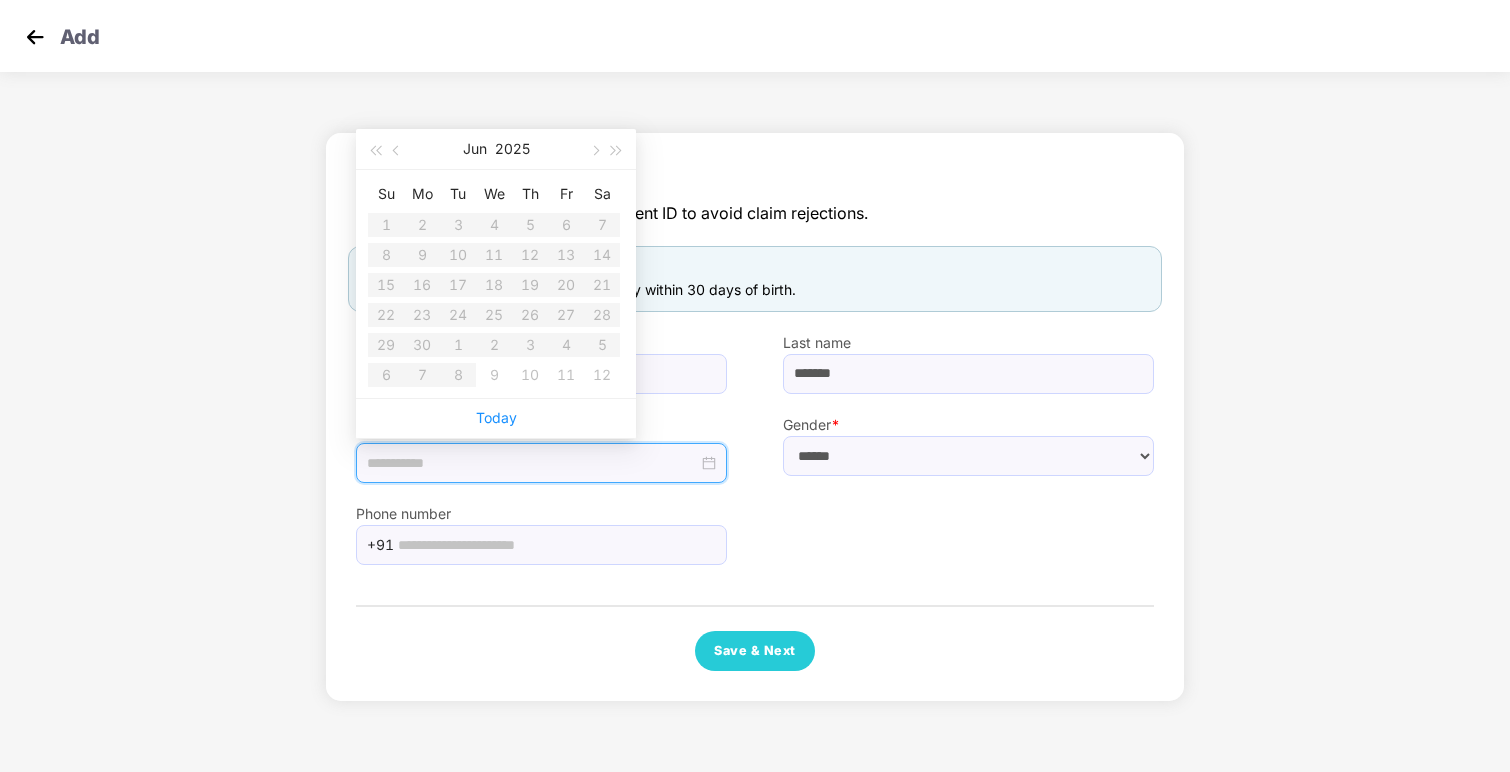 click at bounding box center (532, 463) 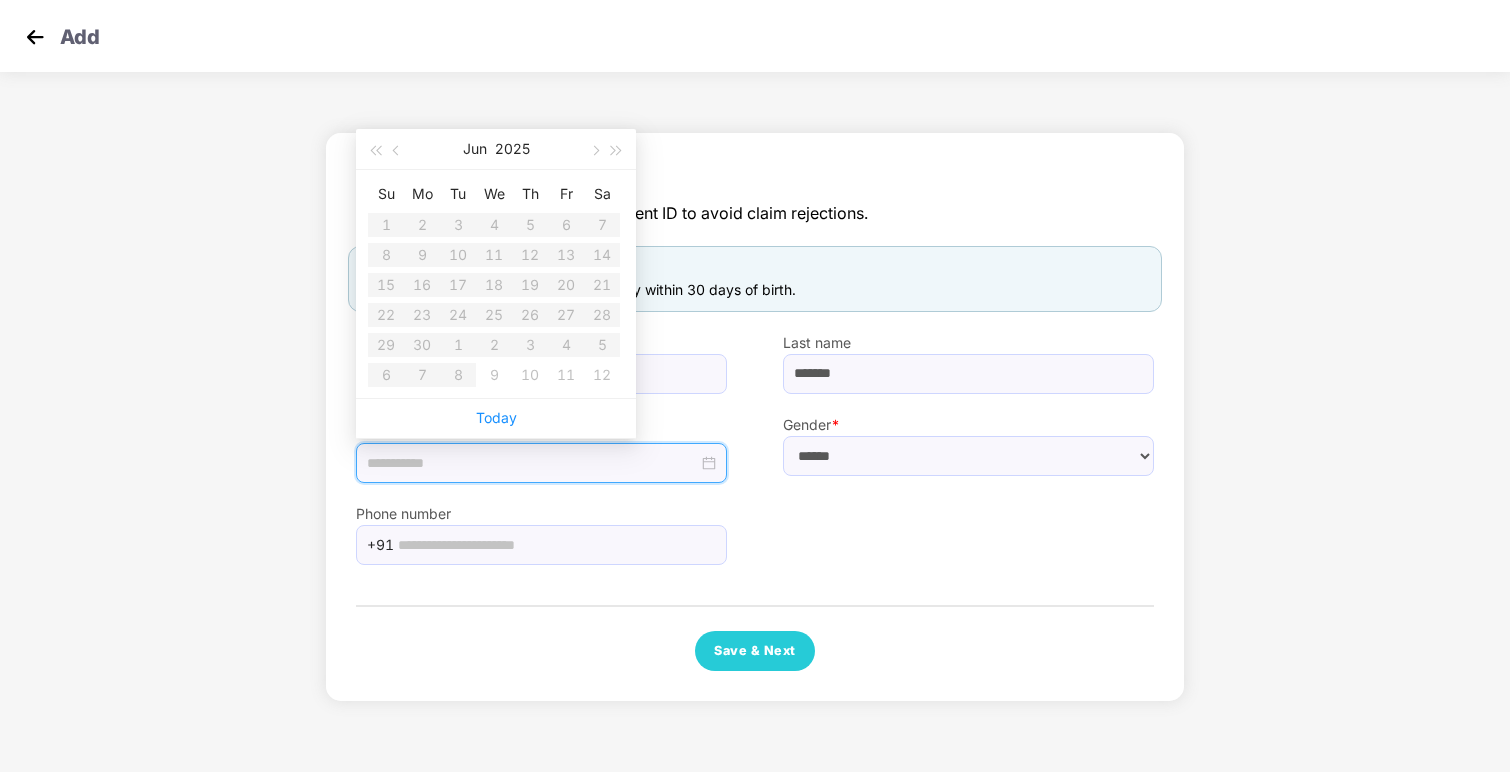 type on "**********" 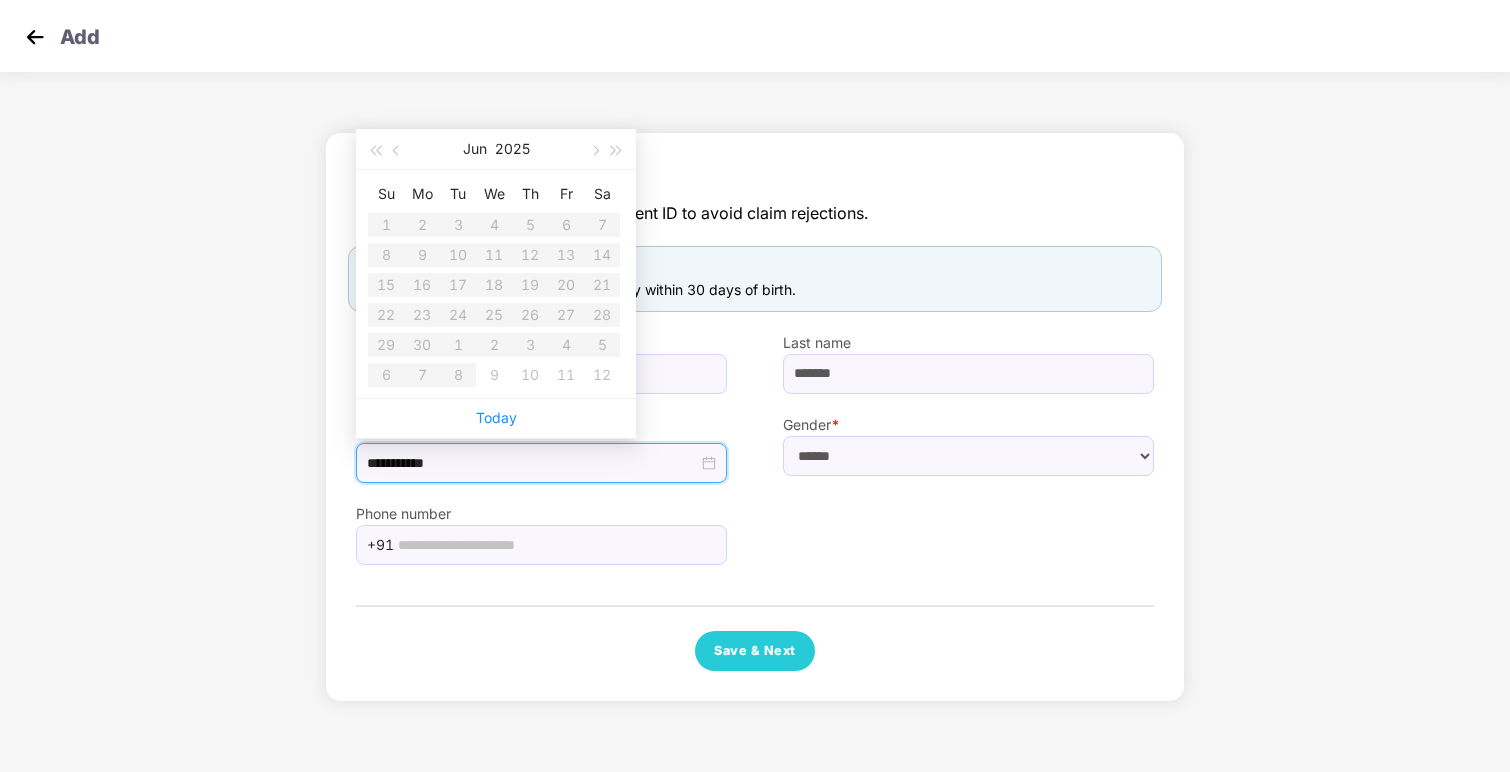 type 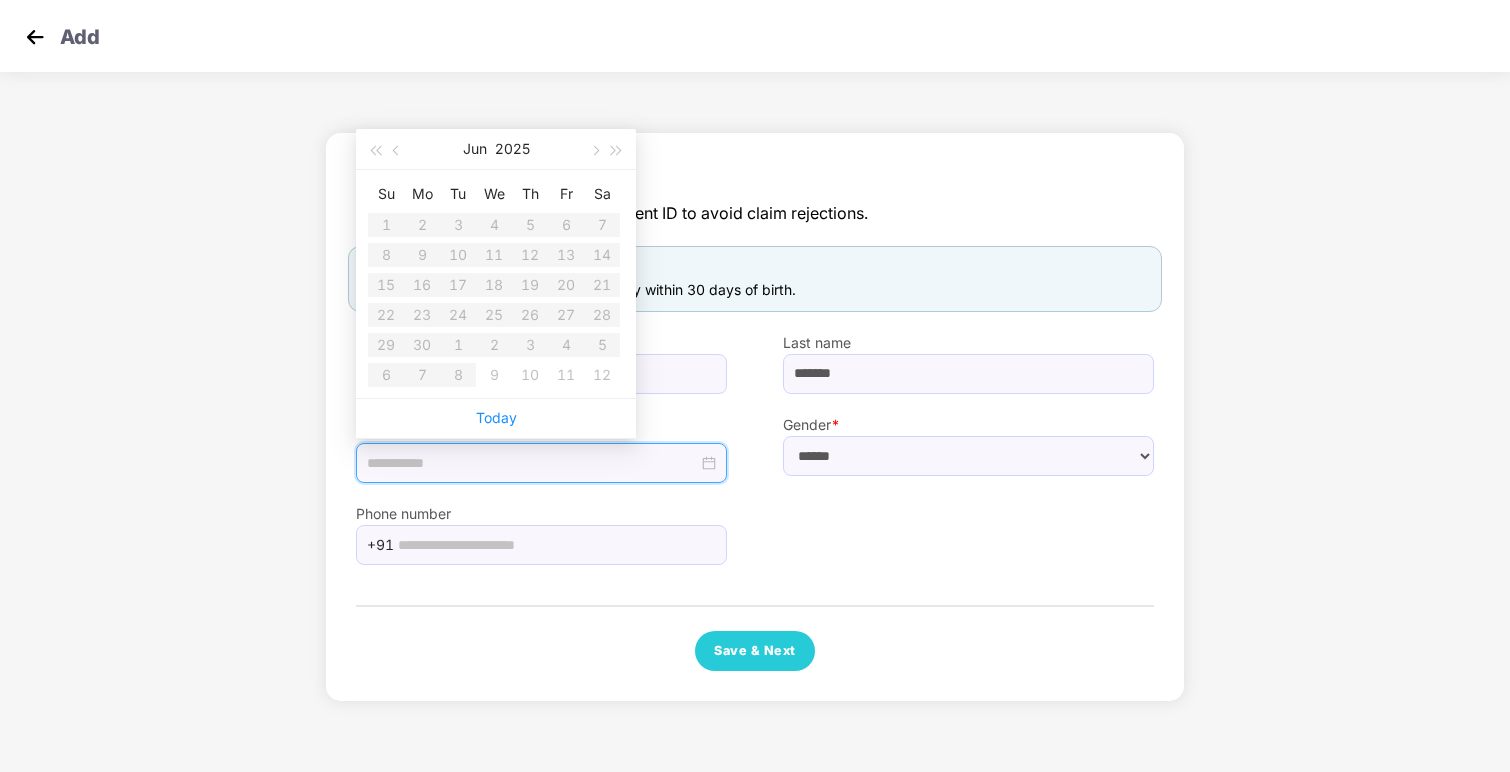 click on "Kid details The details should be as per government ID to avoid claim rejections. You can add maximum of 4 Kids. Kids can only be added to the policy within 30 days of birth. First name * ***** Last name ******* Date of birth * Gender * ****** **** ****** Phone number +91 Save & Next" at bounding box center [755, 422] 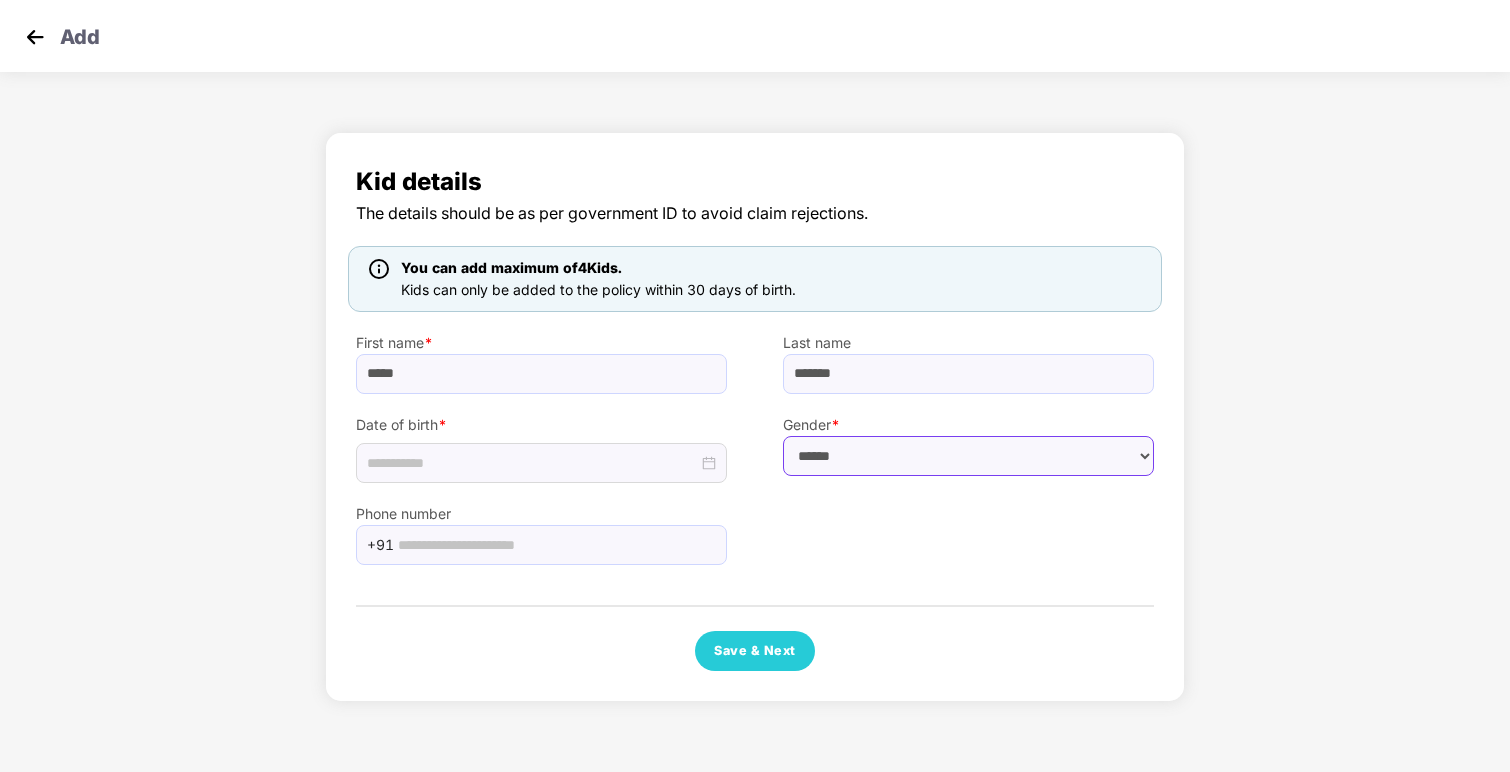 click on "****** **** ******" at bounding box center (968, 456) 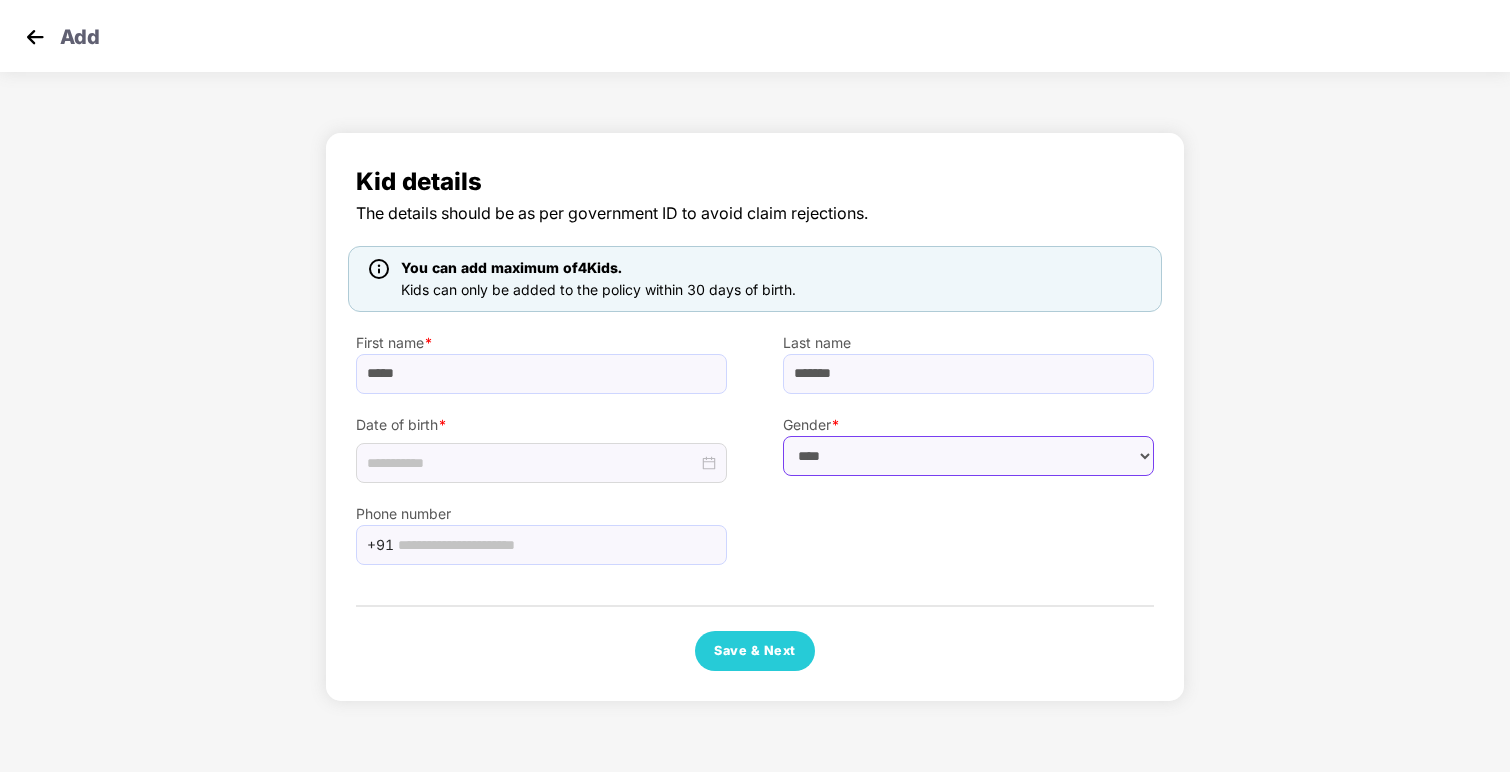 click on "****** **** ******" at bounding box center (968, 456) 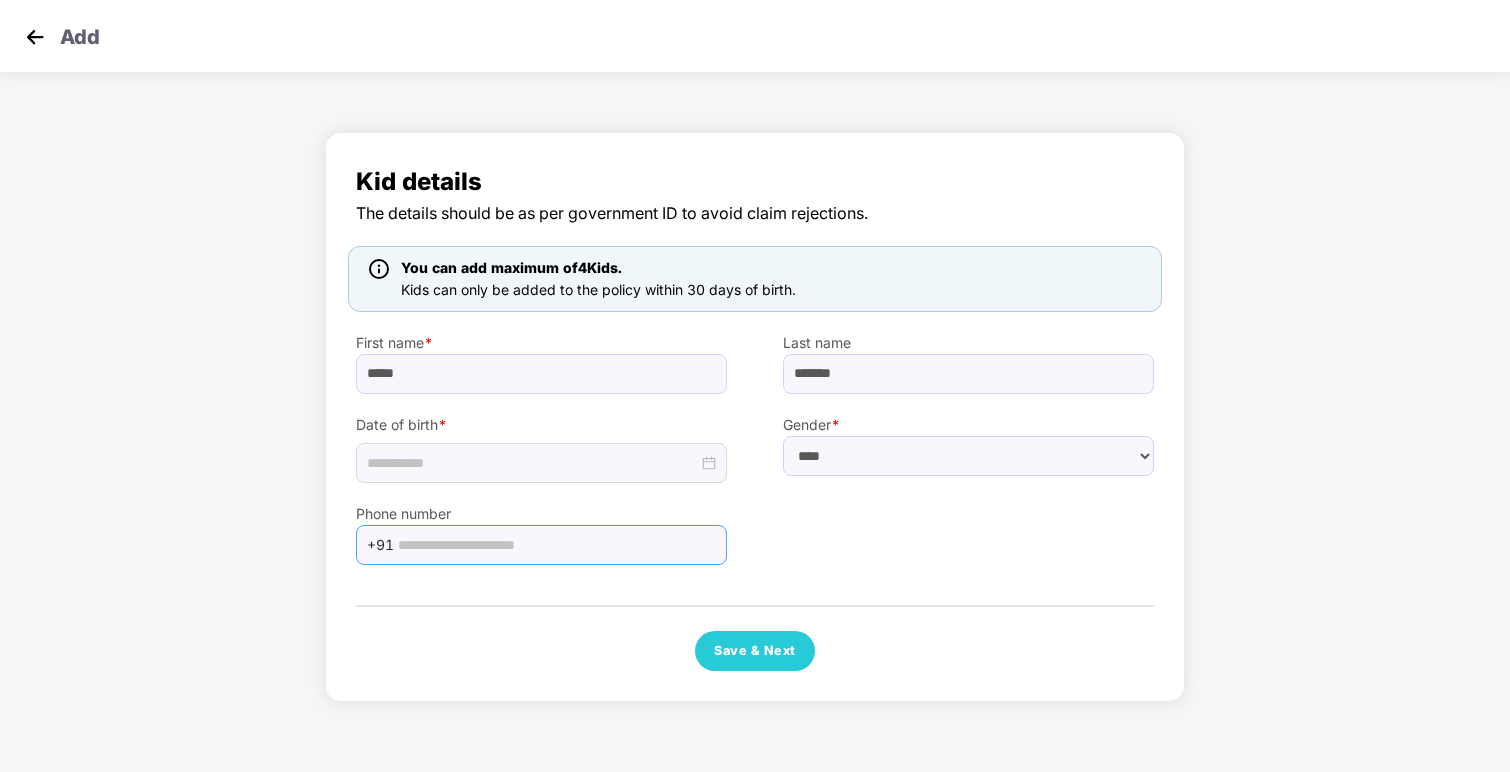 click at bounding box center [556, 545] 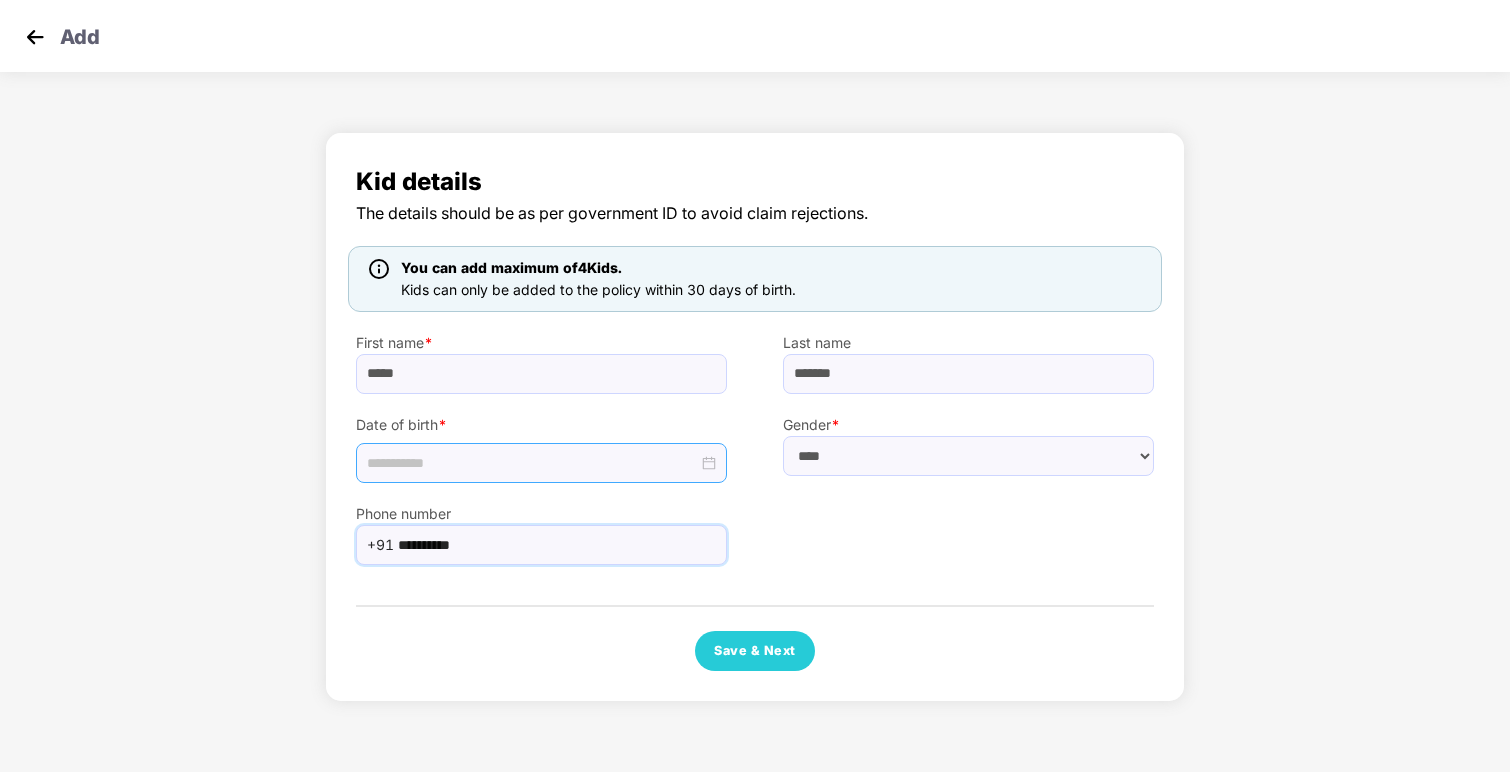 type on "**********" 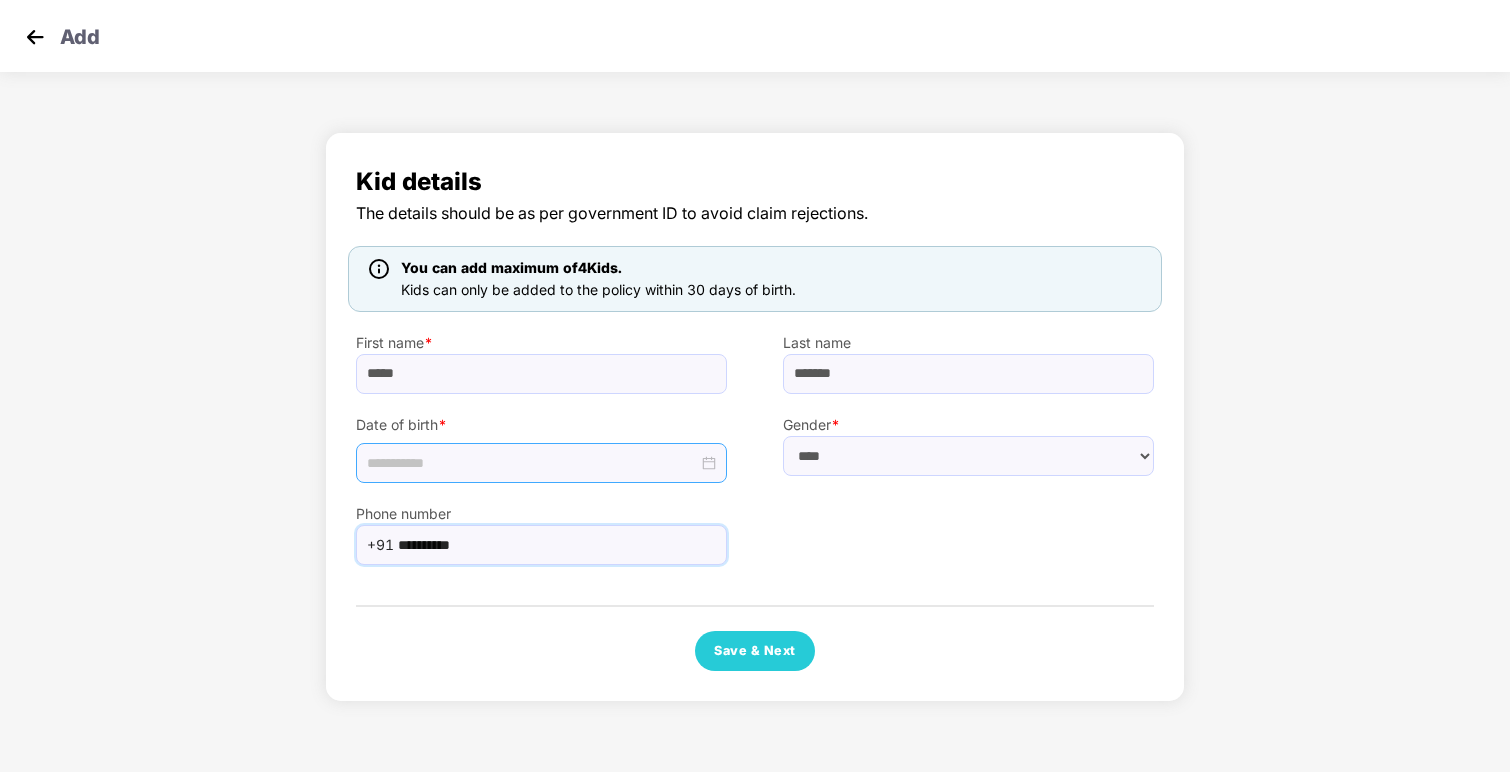 click at bounding box center [532, 463] 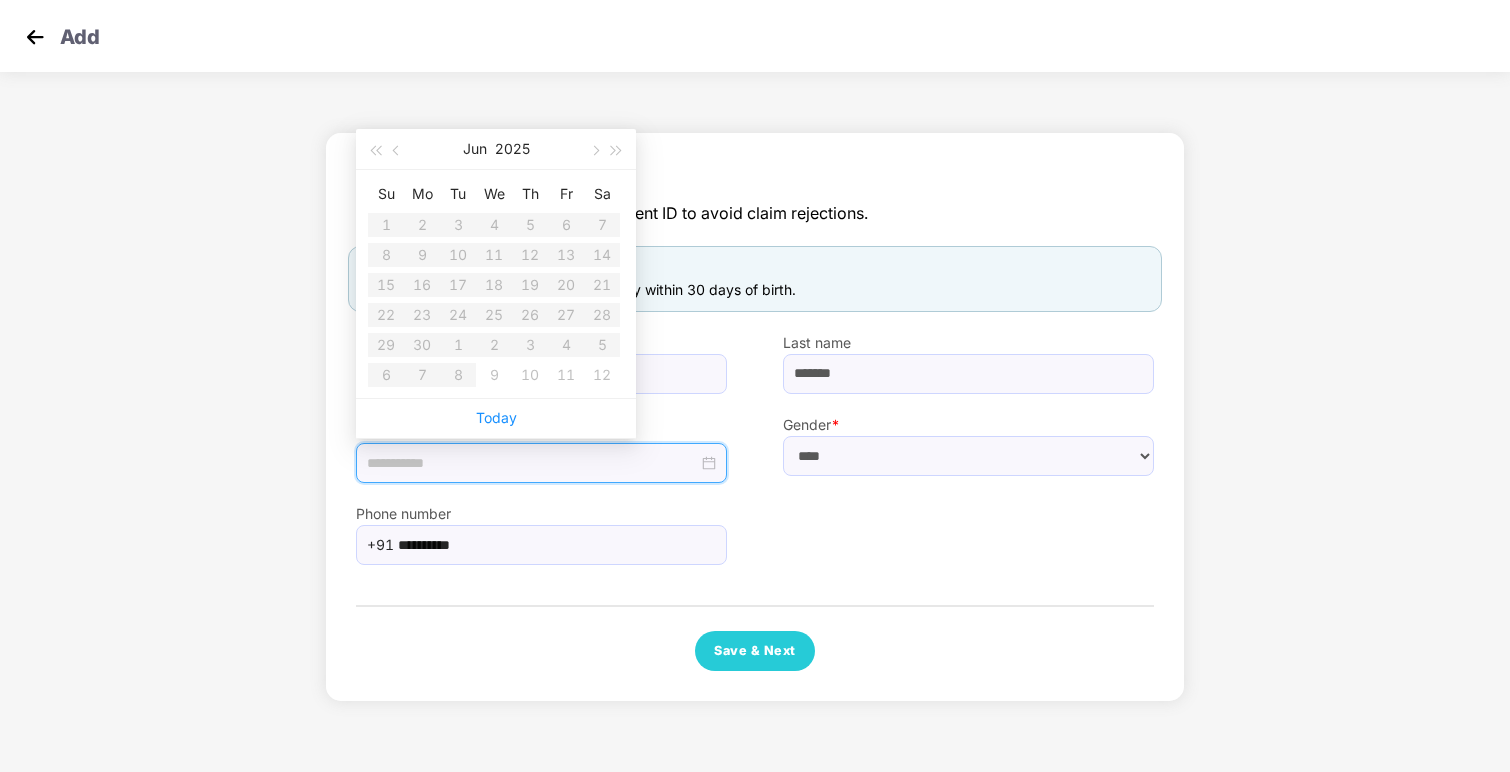 click on "Su Mo Tu We Th Fr Sa 1 2 3 4 5 6 7 8 9 10 11 12 13 14 15 16 17 18 19 20 21 22 23 24 25 26 27 28 29 30 1 2 3 4 5 6 7 8 9 10 11 12" at bounding box center [494, 284] 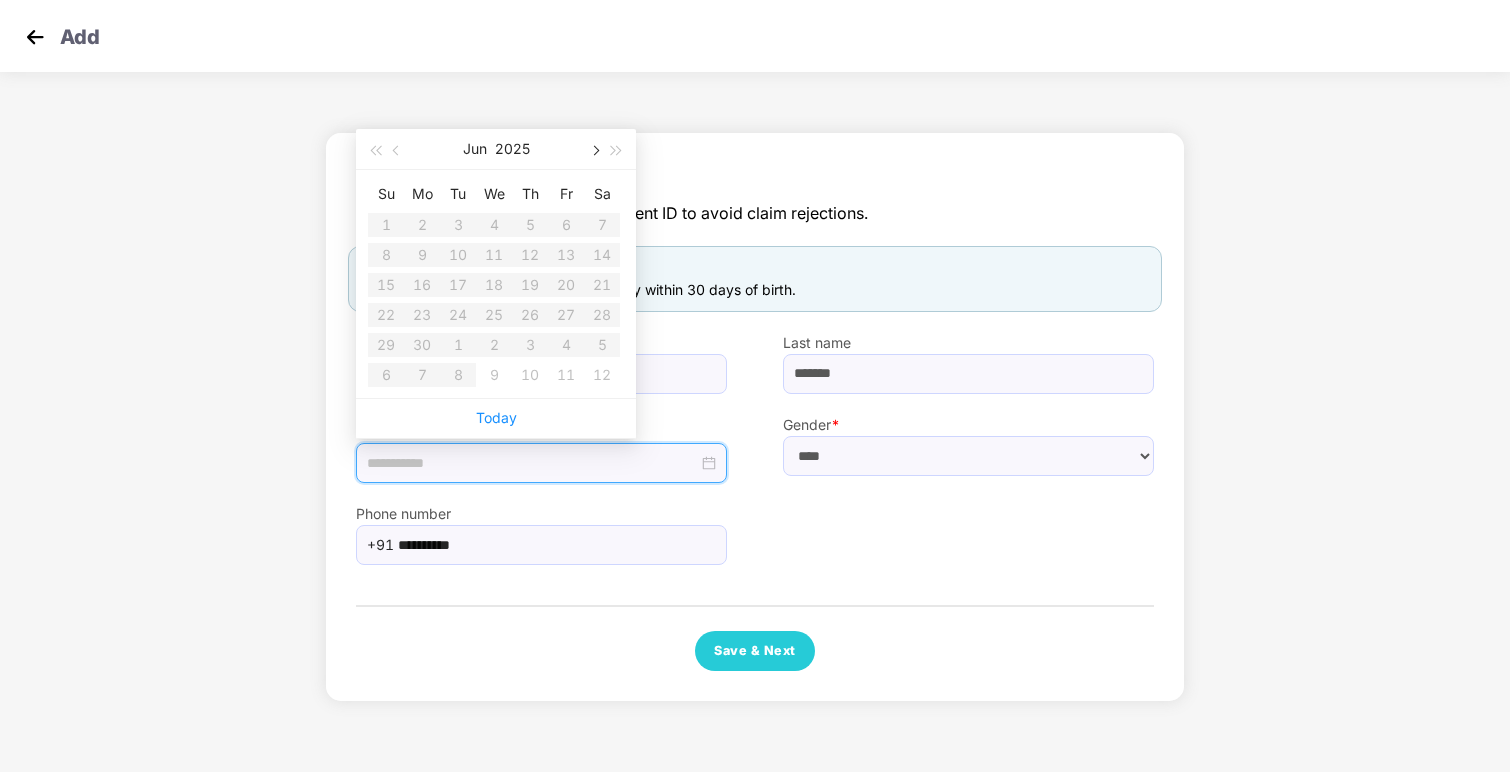 click at bounding box center (594, 149) 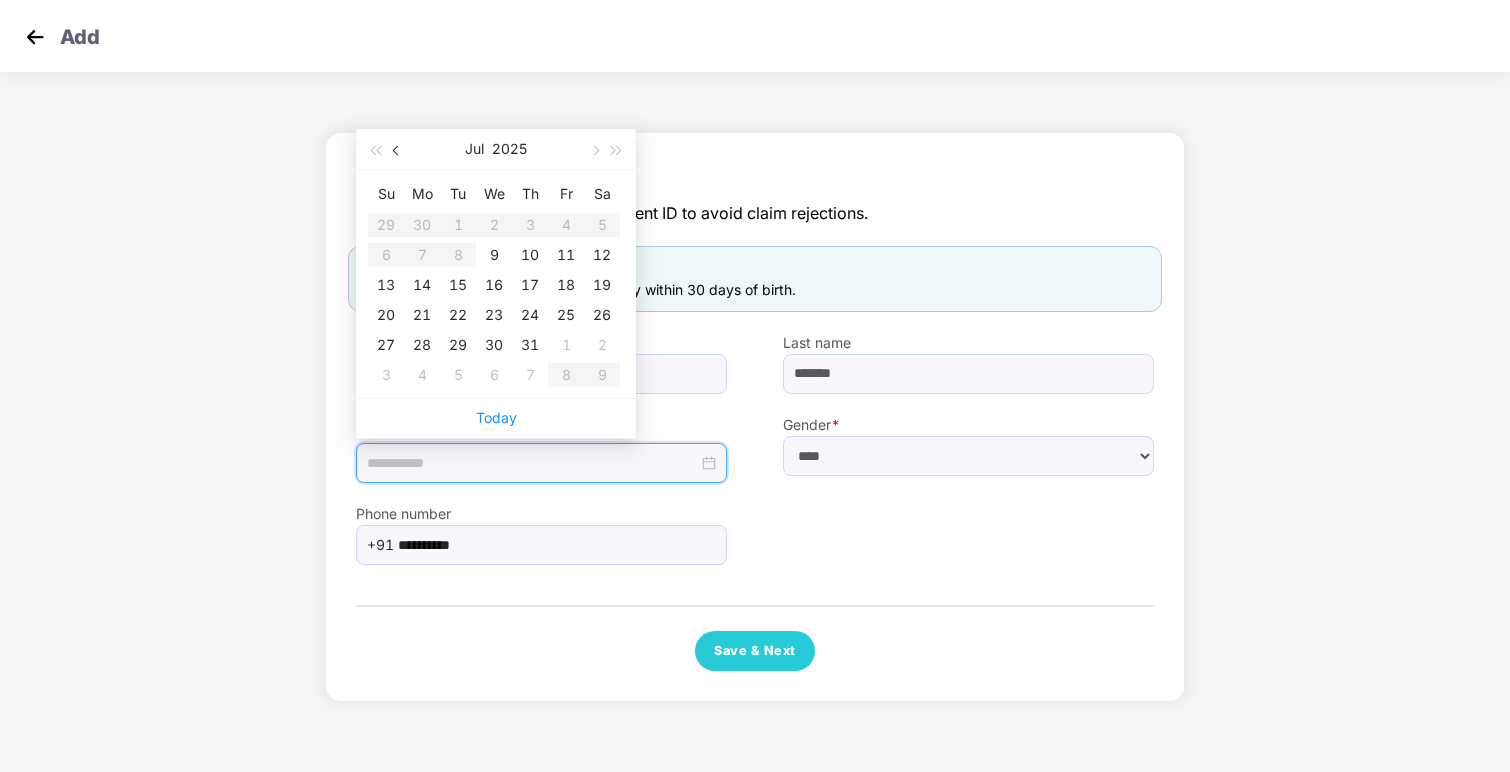click at bounding box center [397, 149] 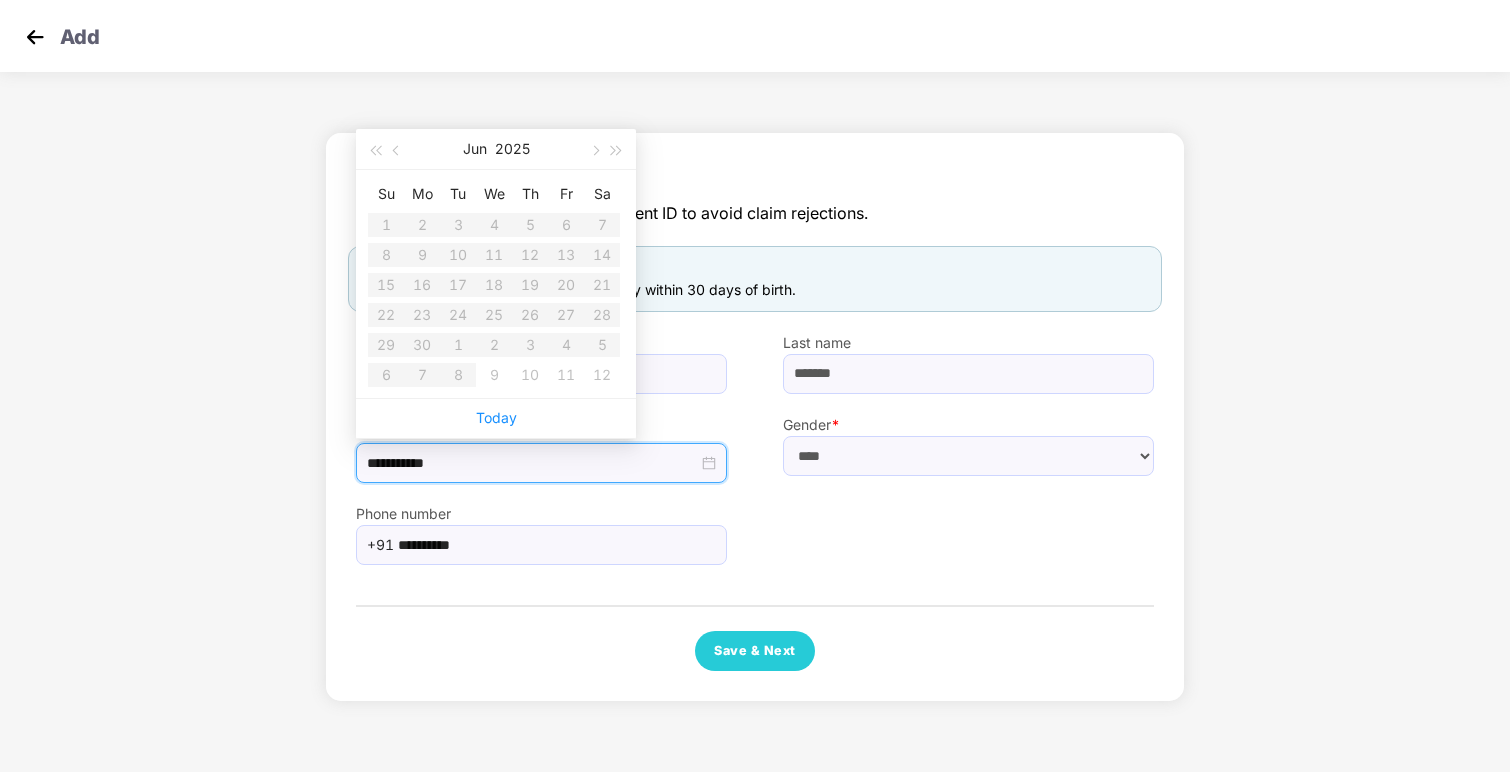type on "**********" 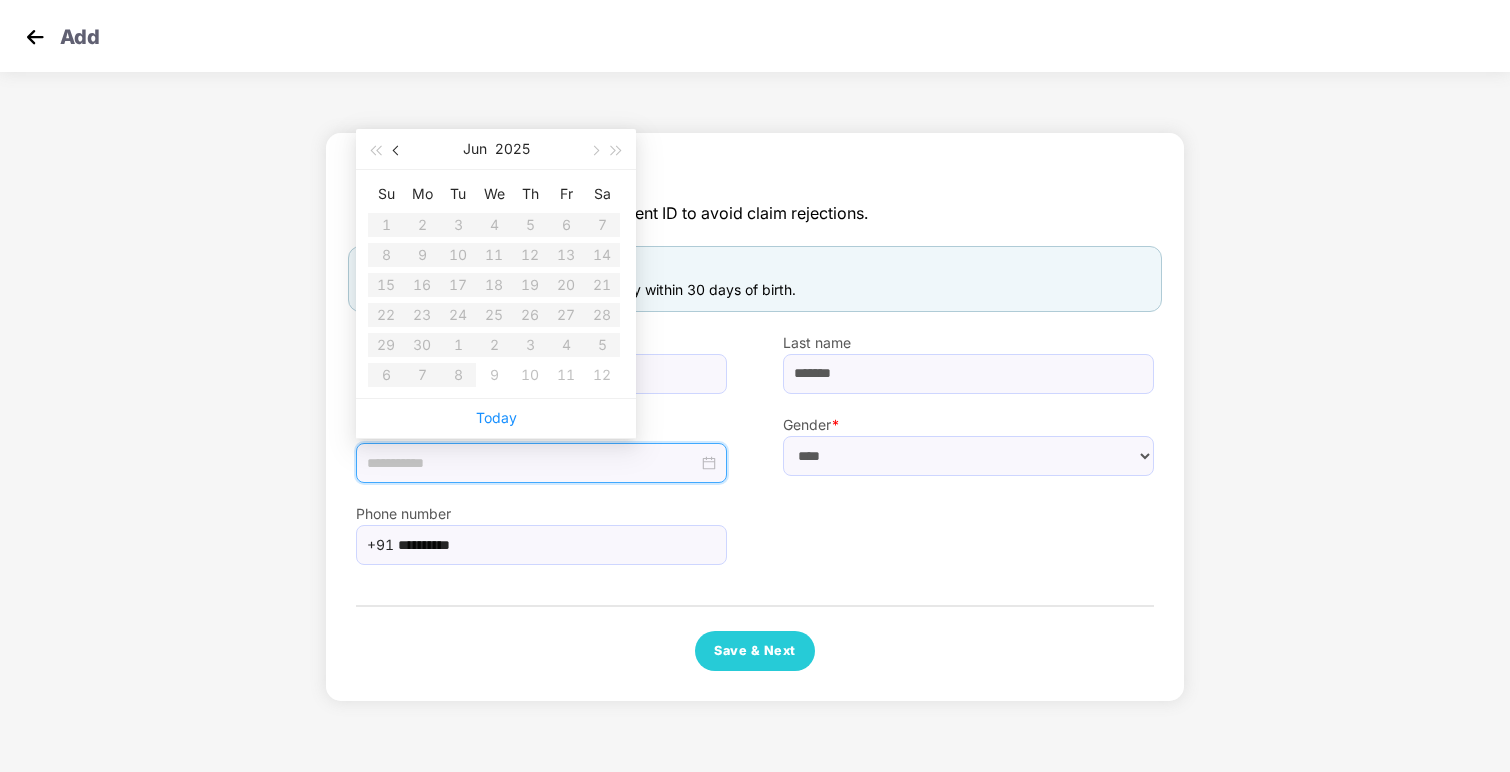 click at bounding box center (397, 149) 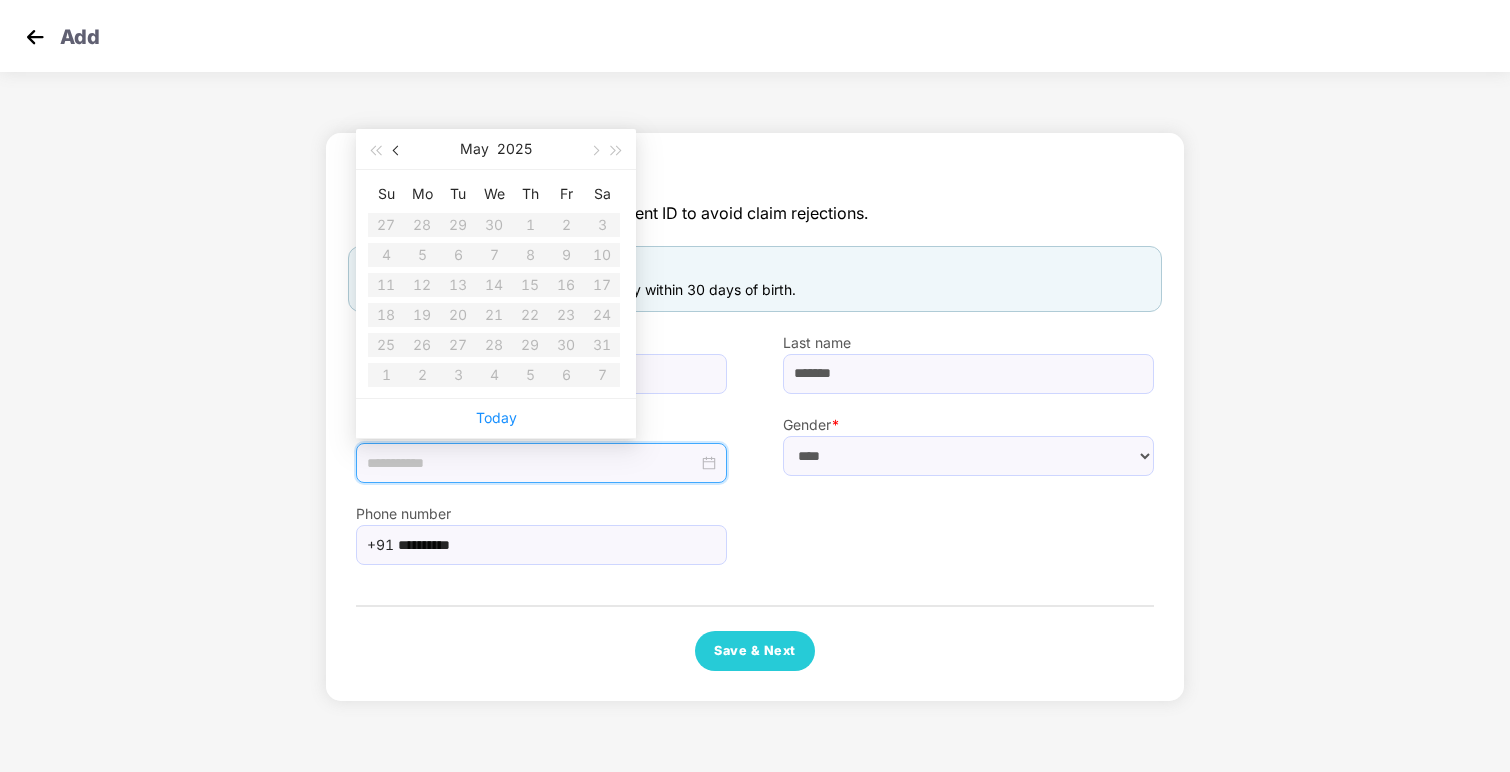 click at bounding box center [397, 149] 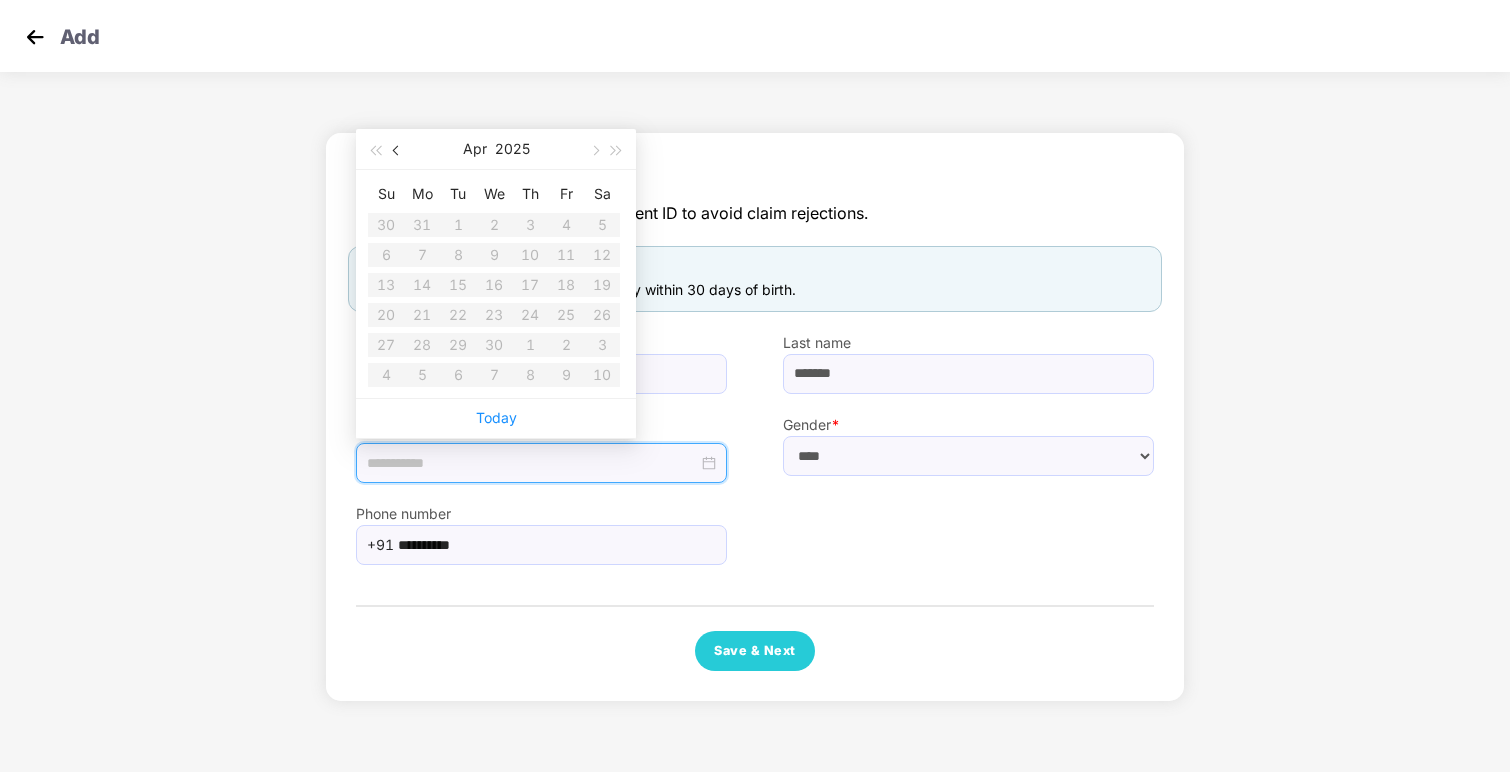 click at bounding box center (397, 149) 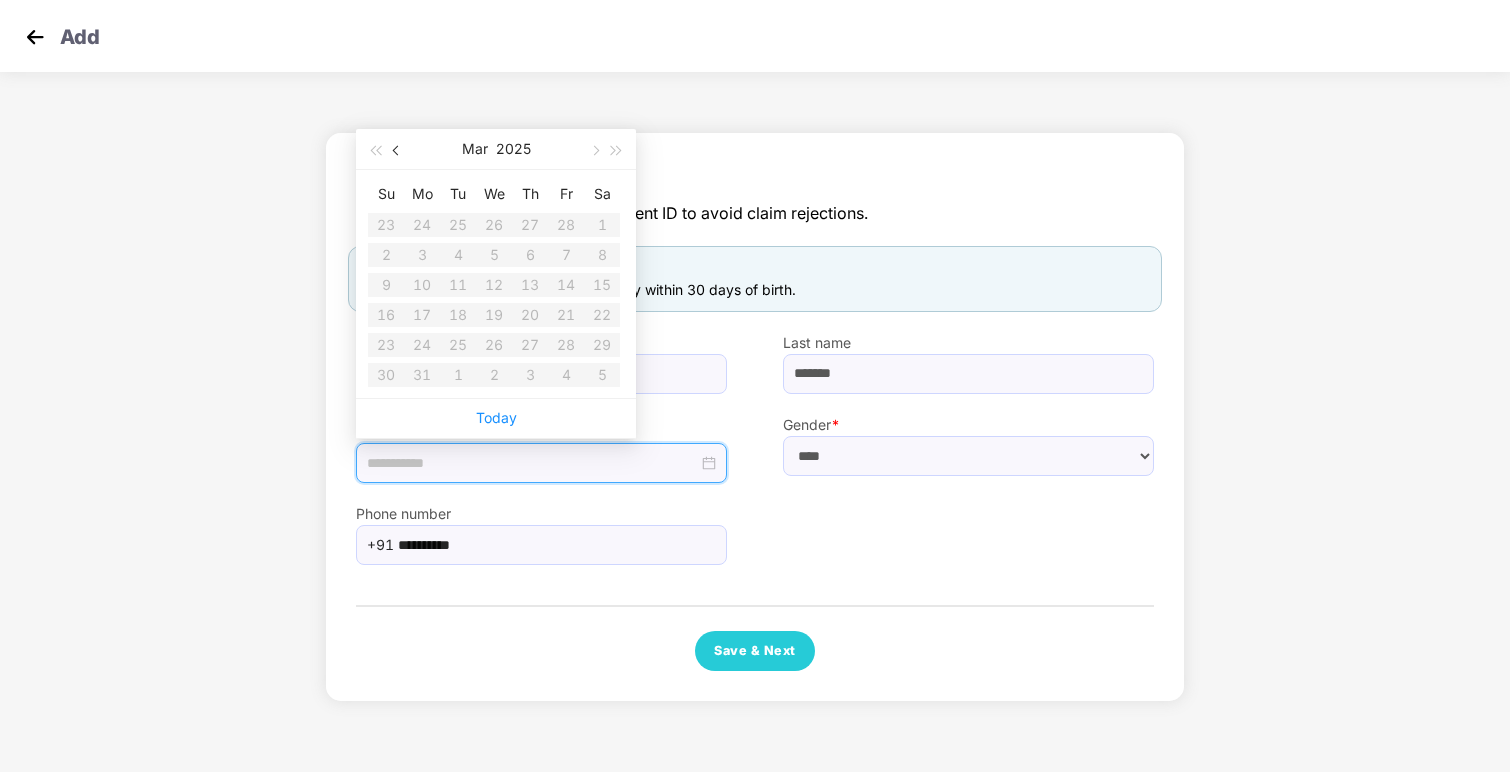 click at bounding box center (397, 149) 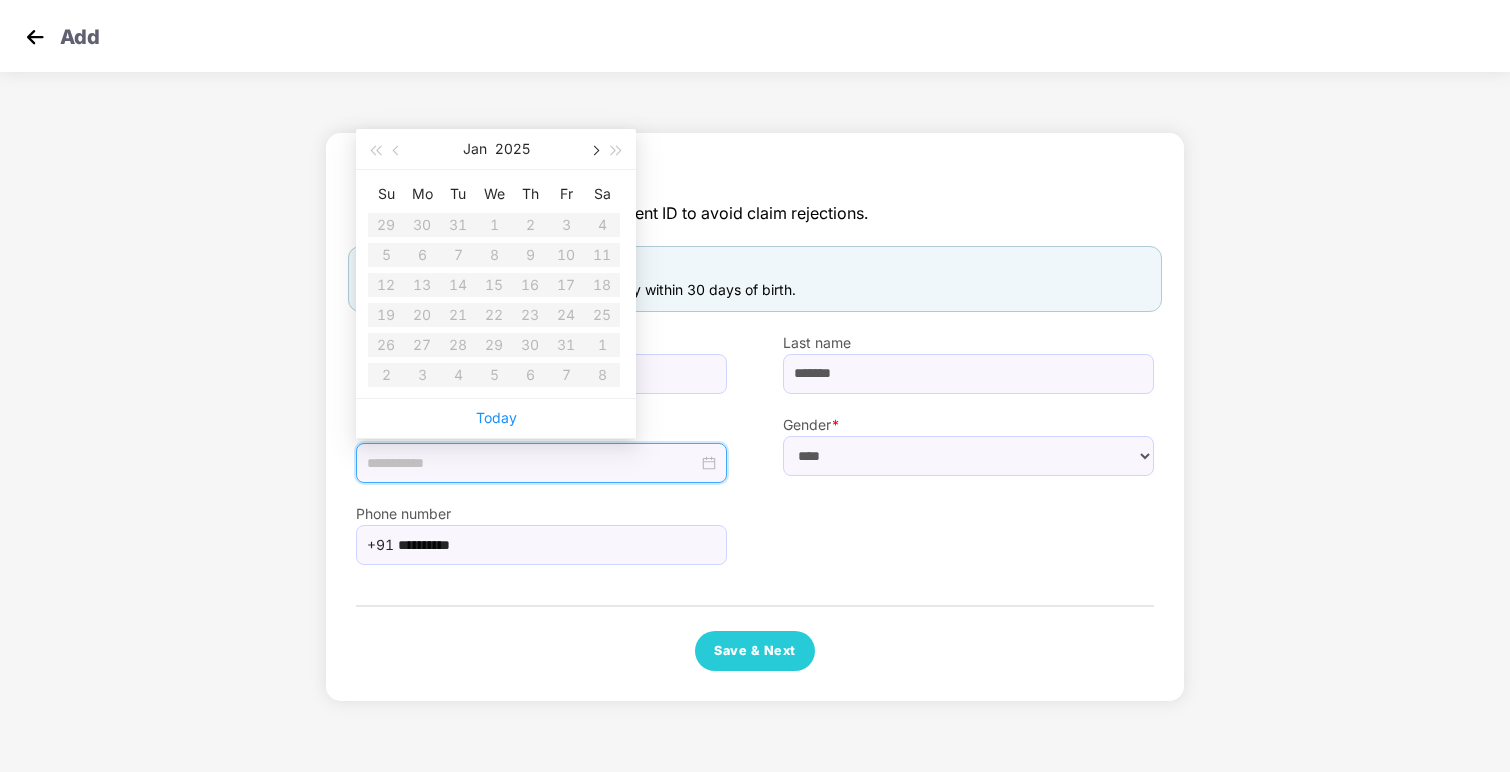click at bounding box center (594, 149) 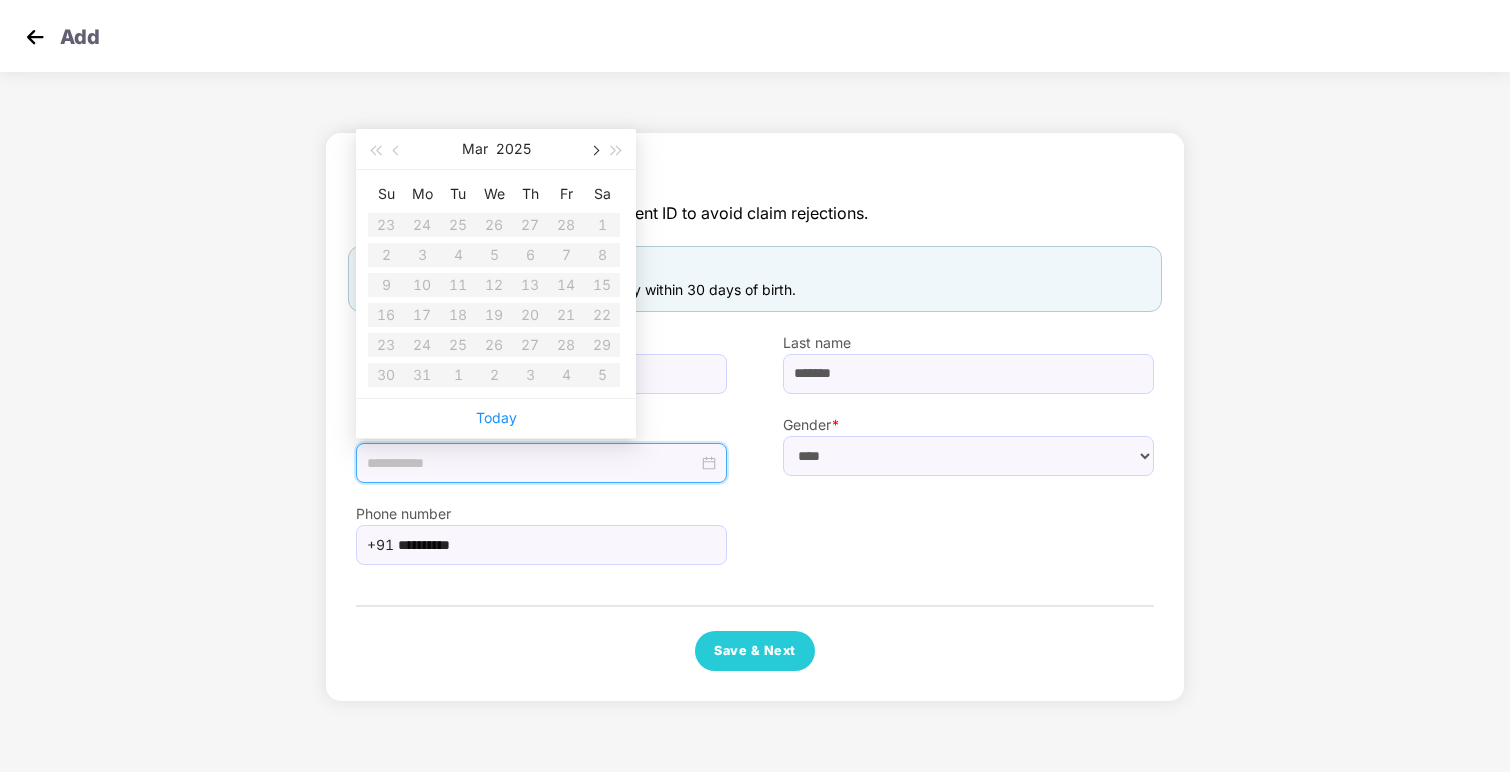 click at bounding box center (594, 149) 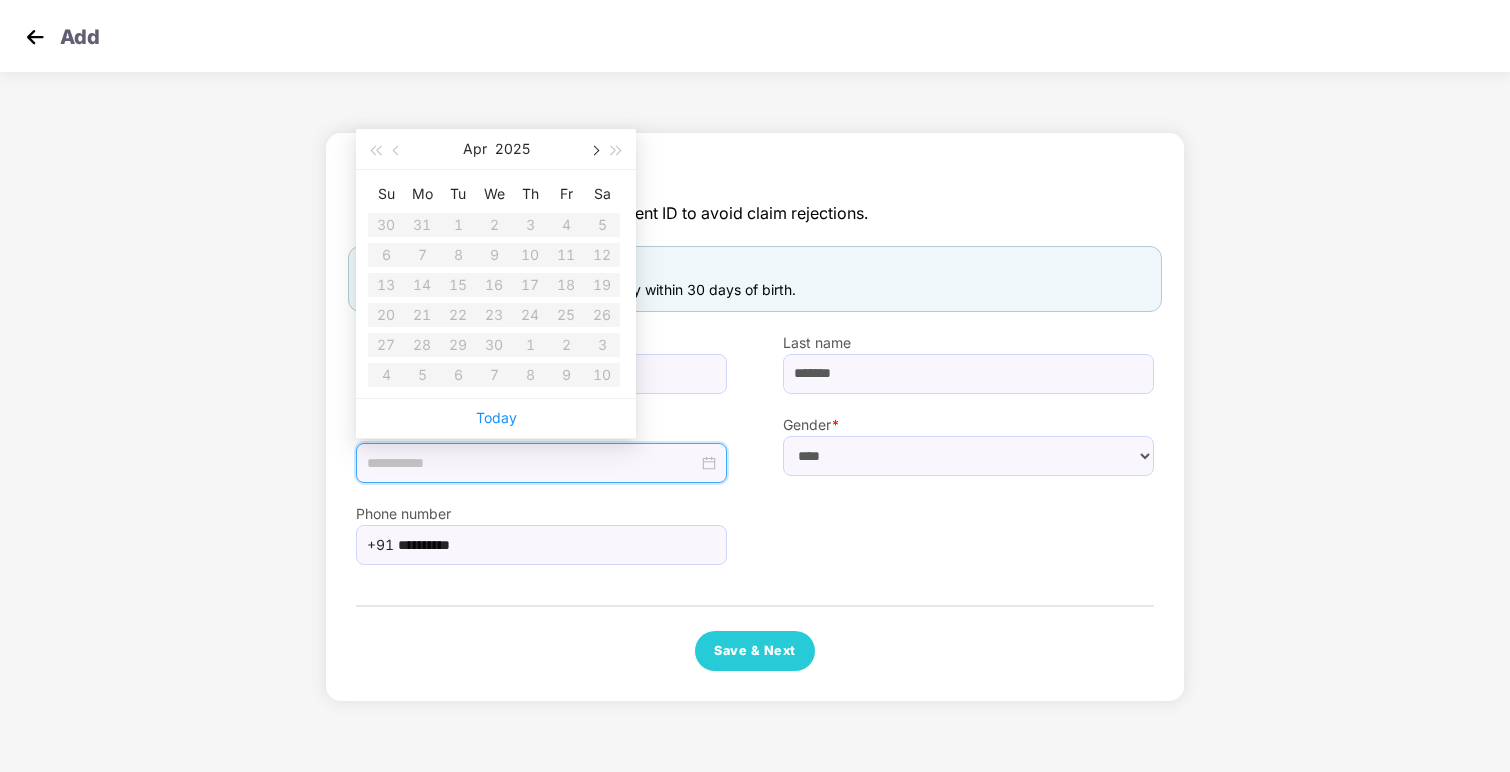 click at bounding box center (594, 149) 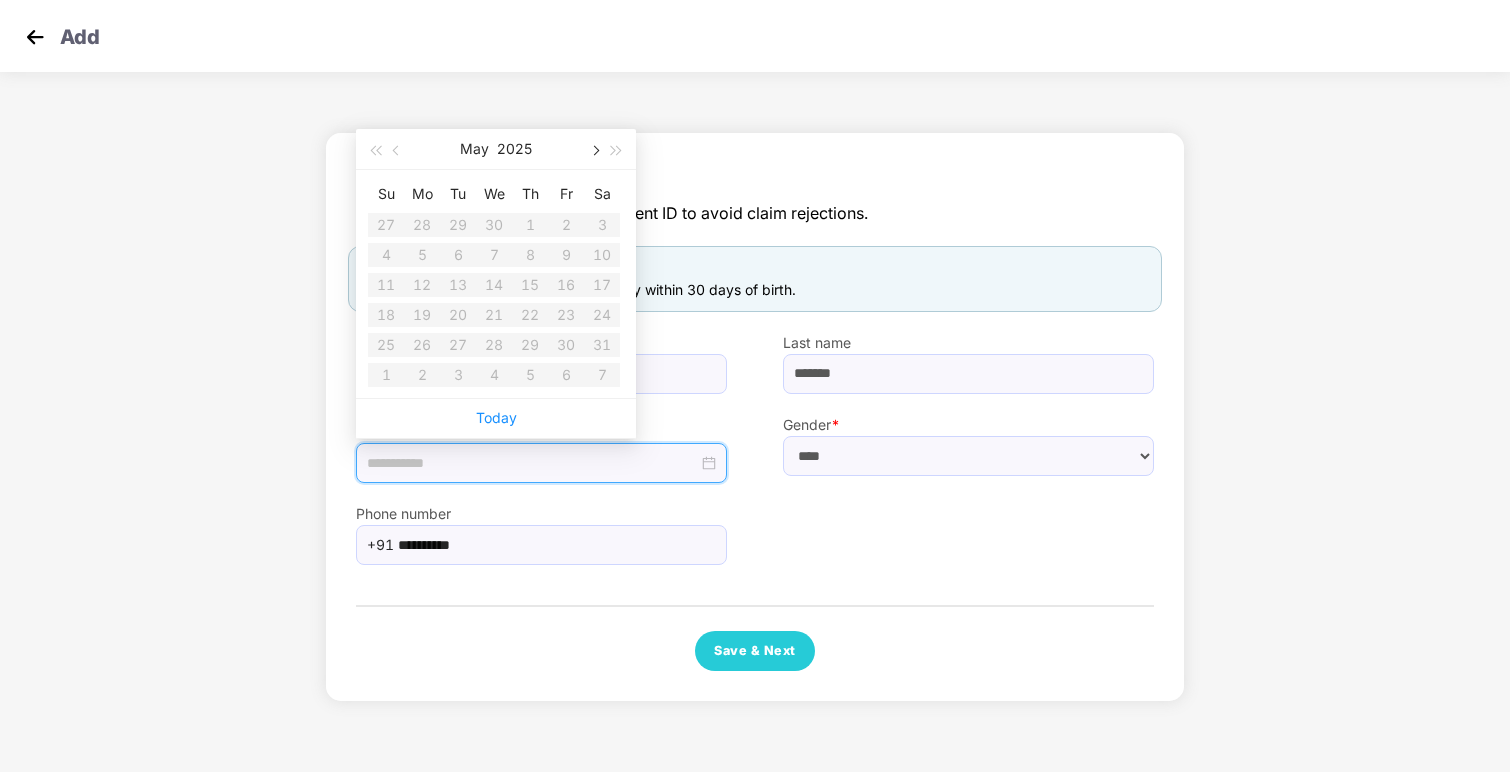 click at bounding box center (594, 149) 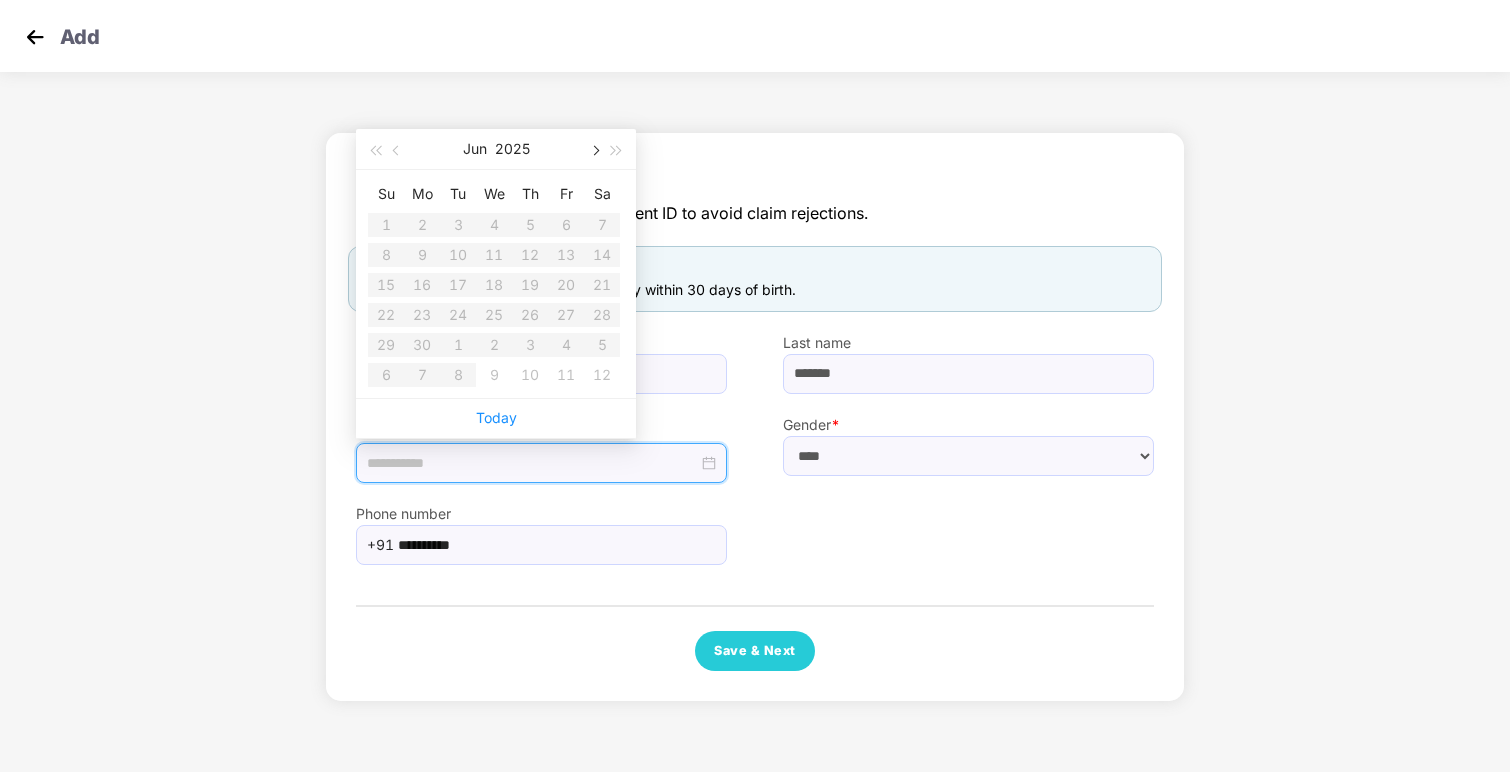 click at bounding box center (594, 149) 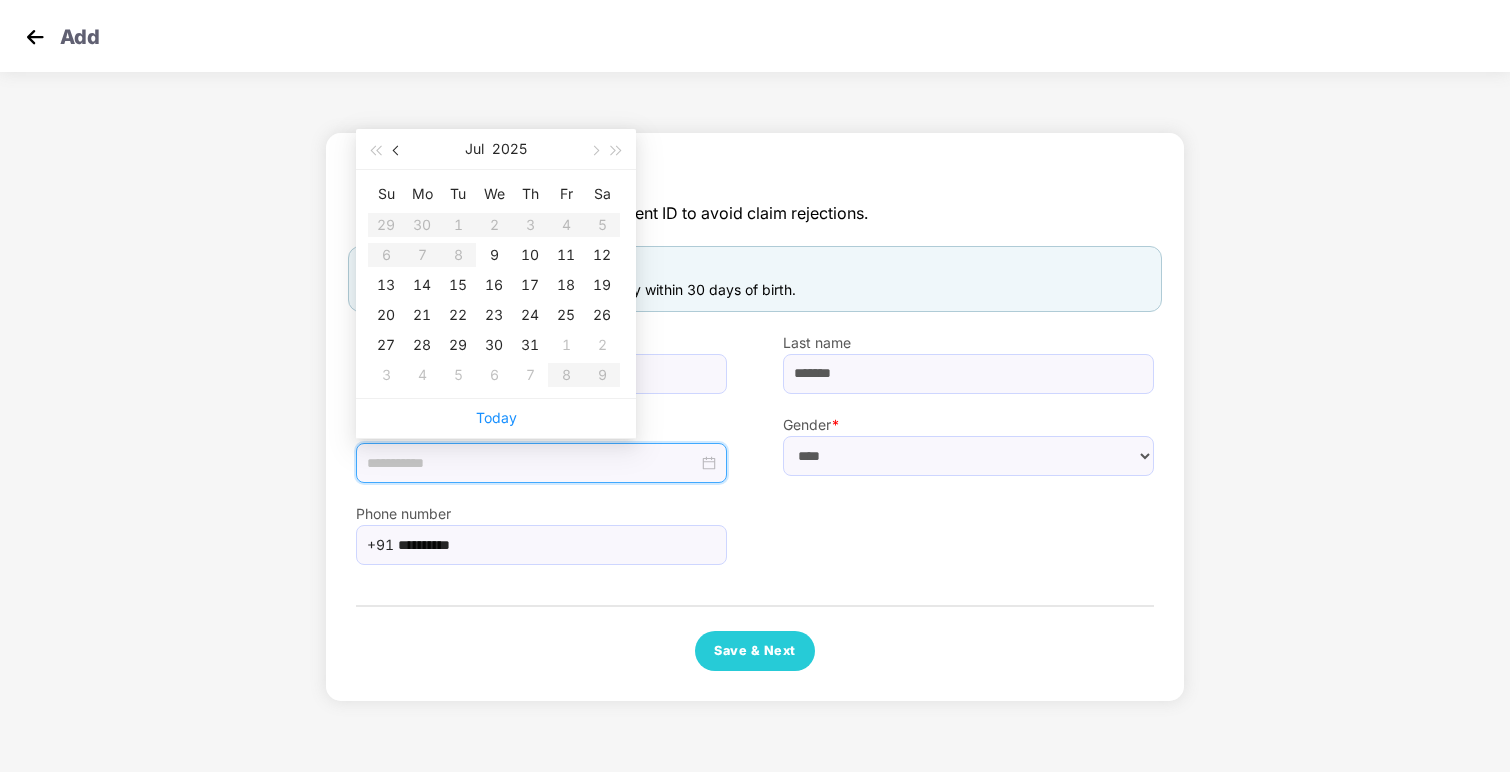 click at bounding box center [397, 149] 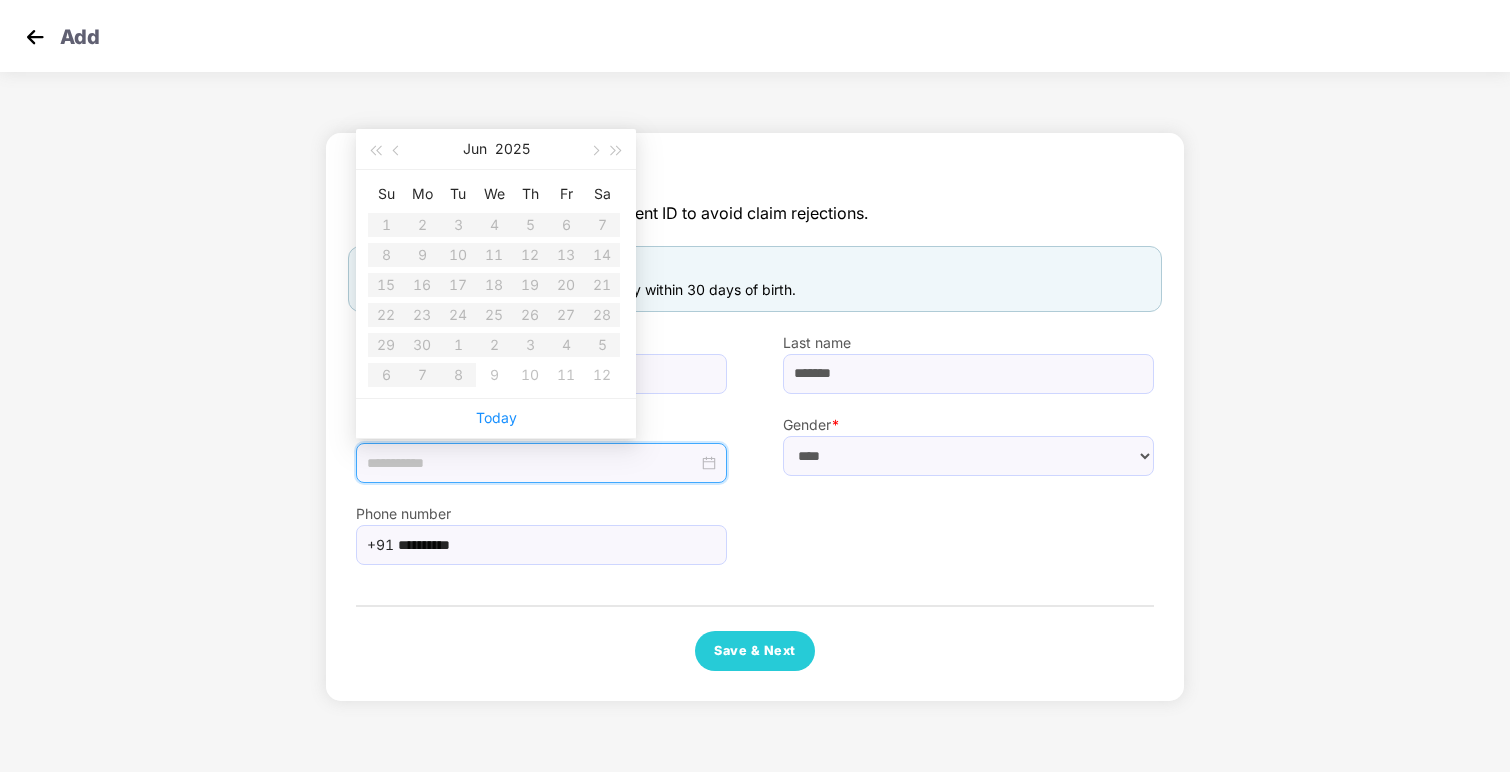 click on "**********" at bounding box center (755, 422) 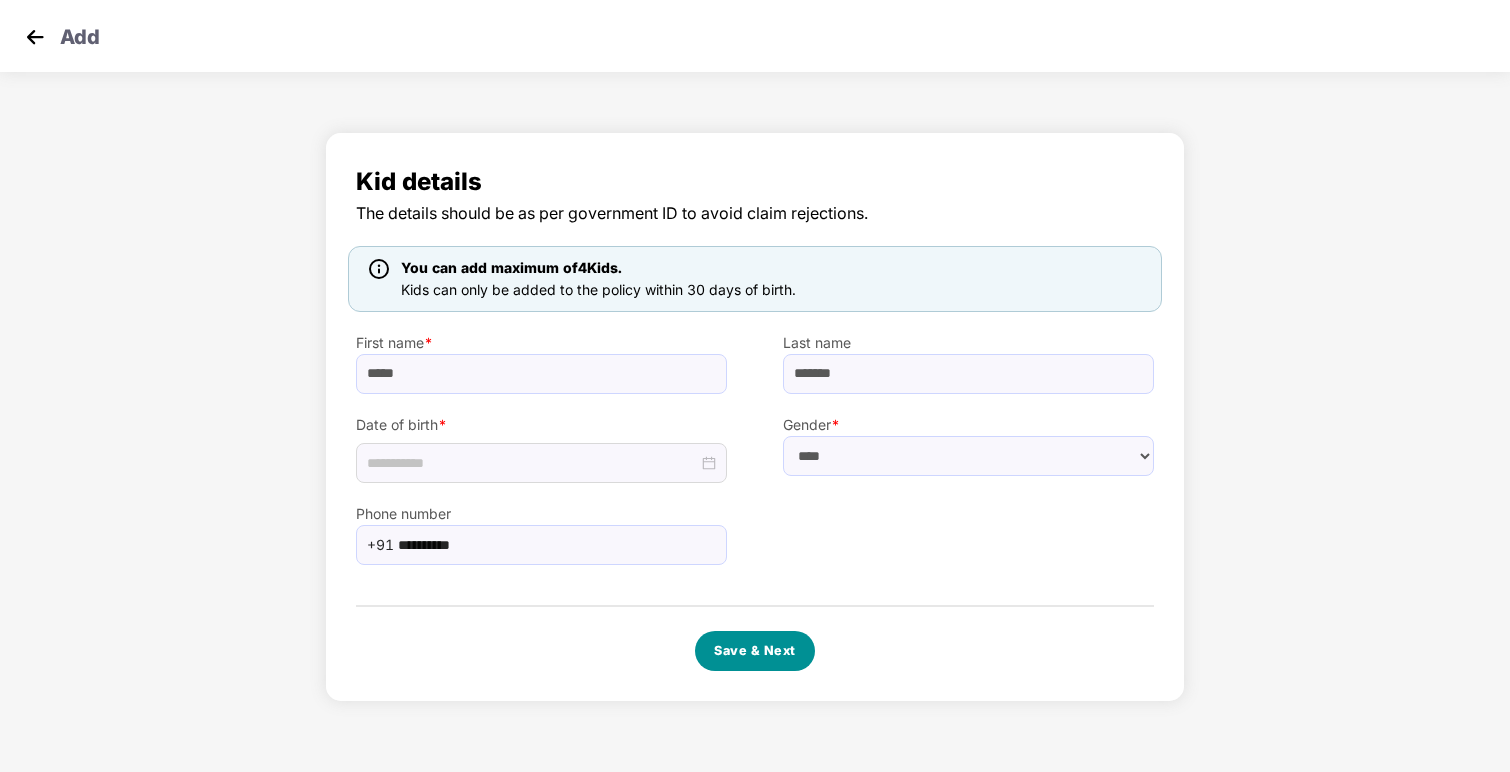 click on "Save & Next" at bounding box center (755, 651) 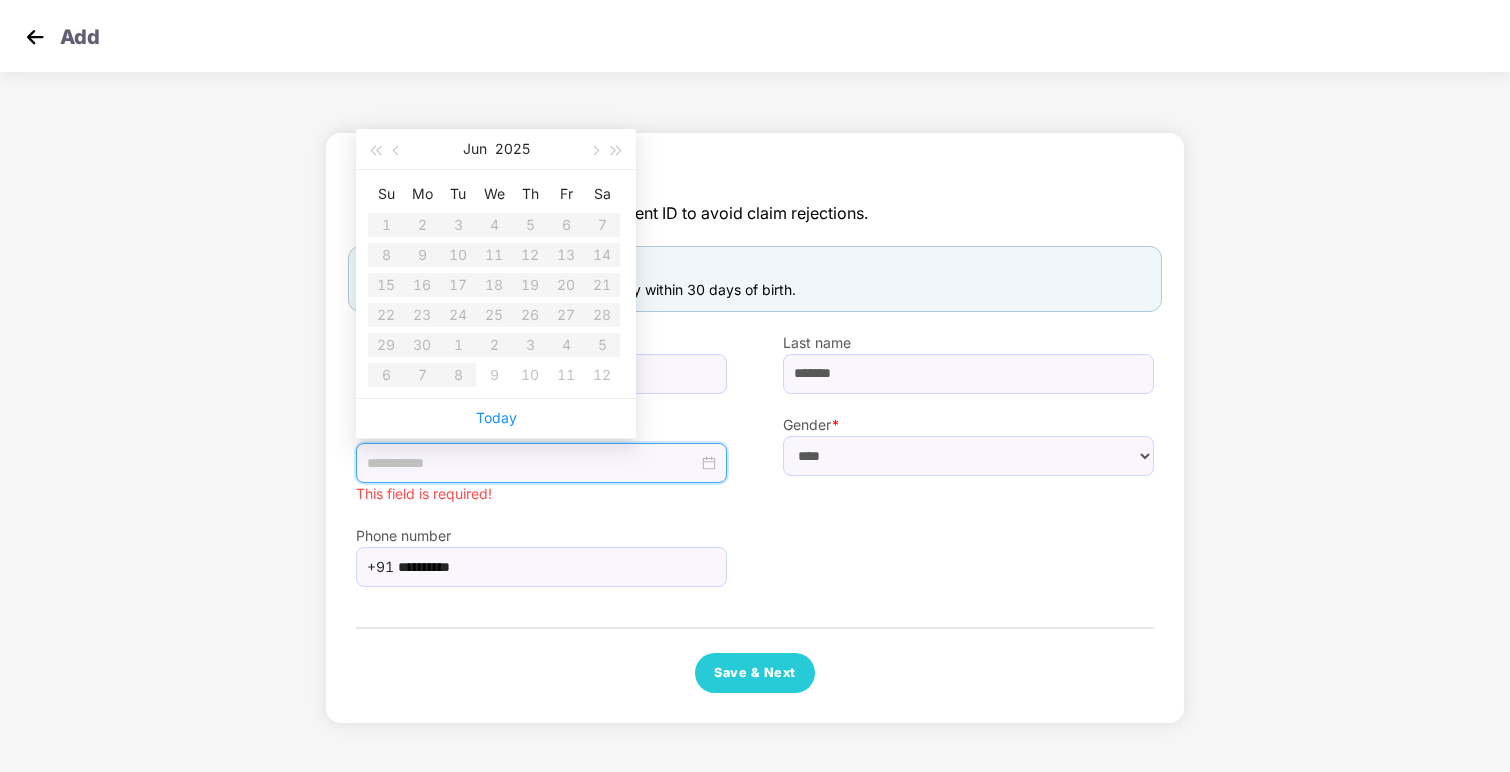 click at bounding box center [532, 463] 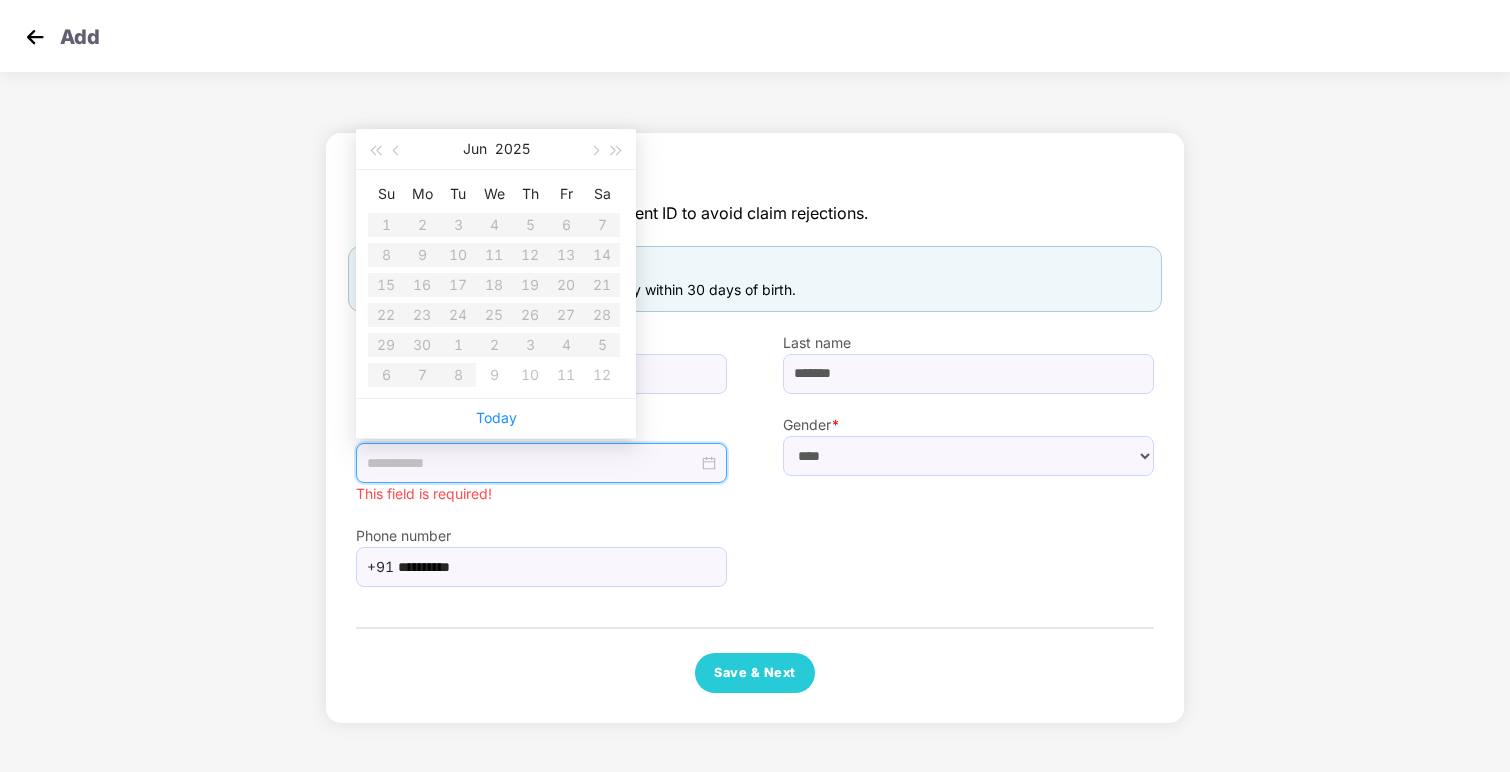 click on "Su Mo Tu We Th Fr Sa 1 2 3 4 5 6 7 8 9 10 11 12 13 14 15 16 17 18 19 20 21 22 23 24 25 26 27 28 29 30 1 2 3 4 5 6 7 8 9 10 11 12" at bounding box center [494, 284] 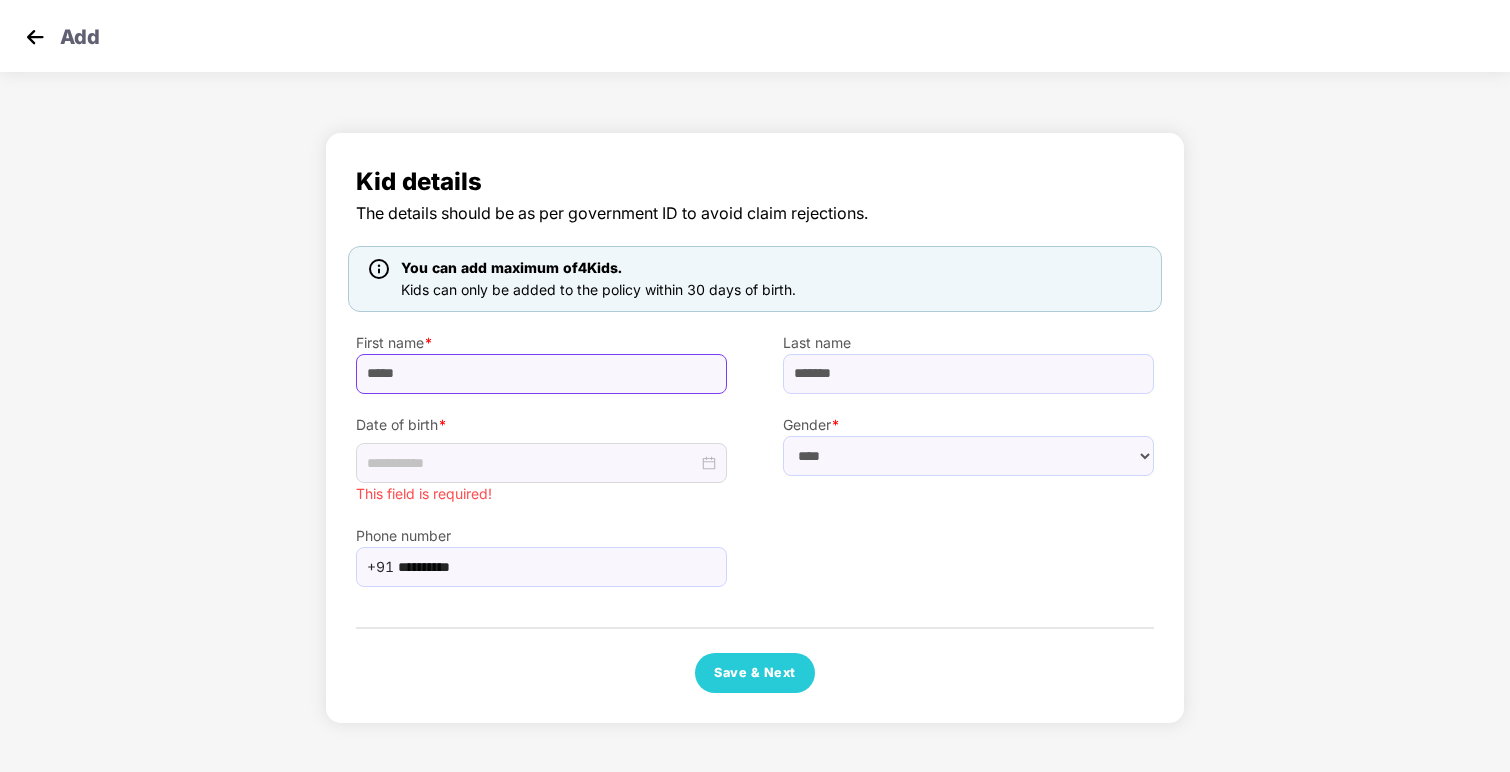 click on "*****" at bounding box center [541, 374] 